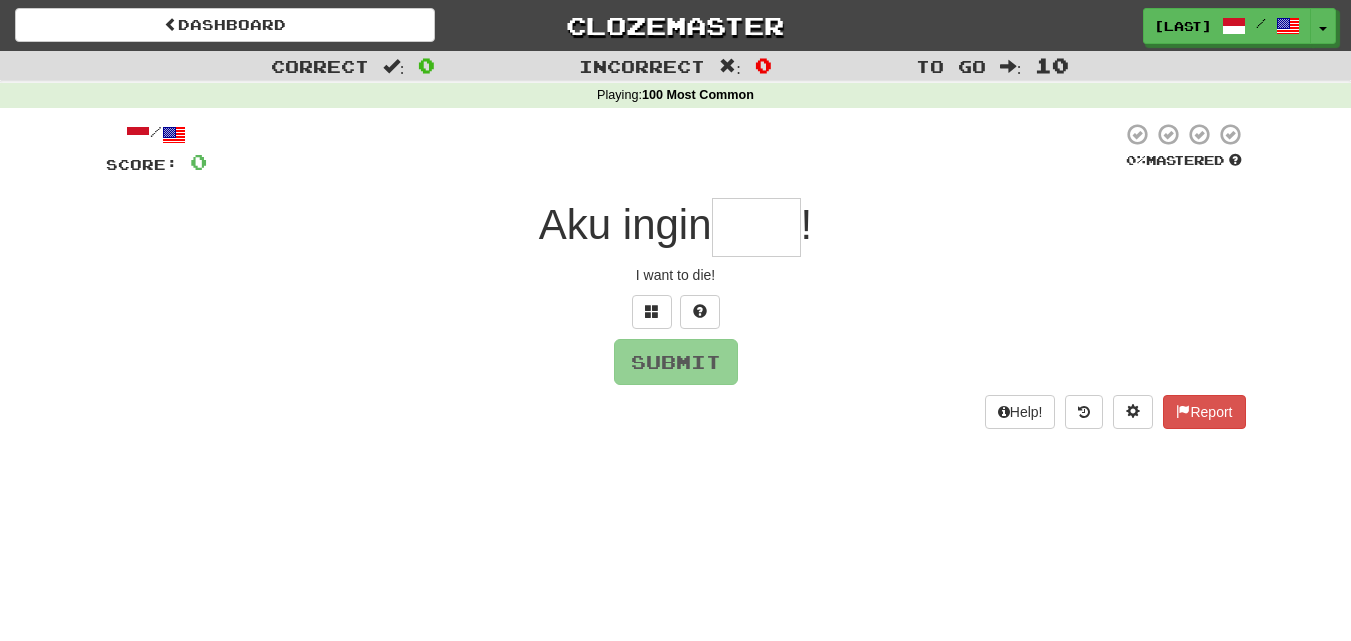 scroll, scrollTop: 18, scrollLeft: 0, axis: vertical 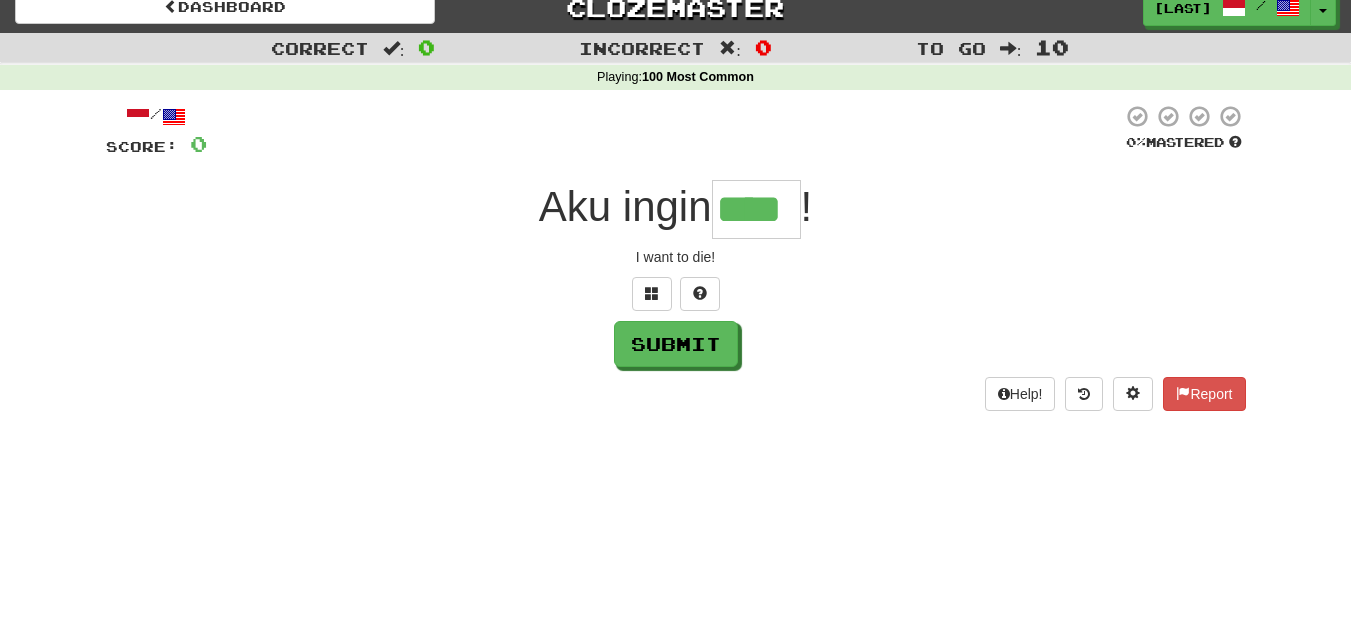 type on "****" 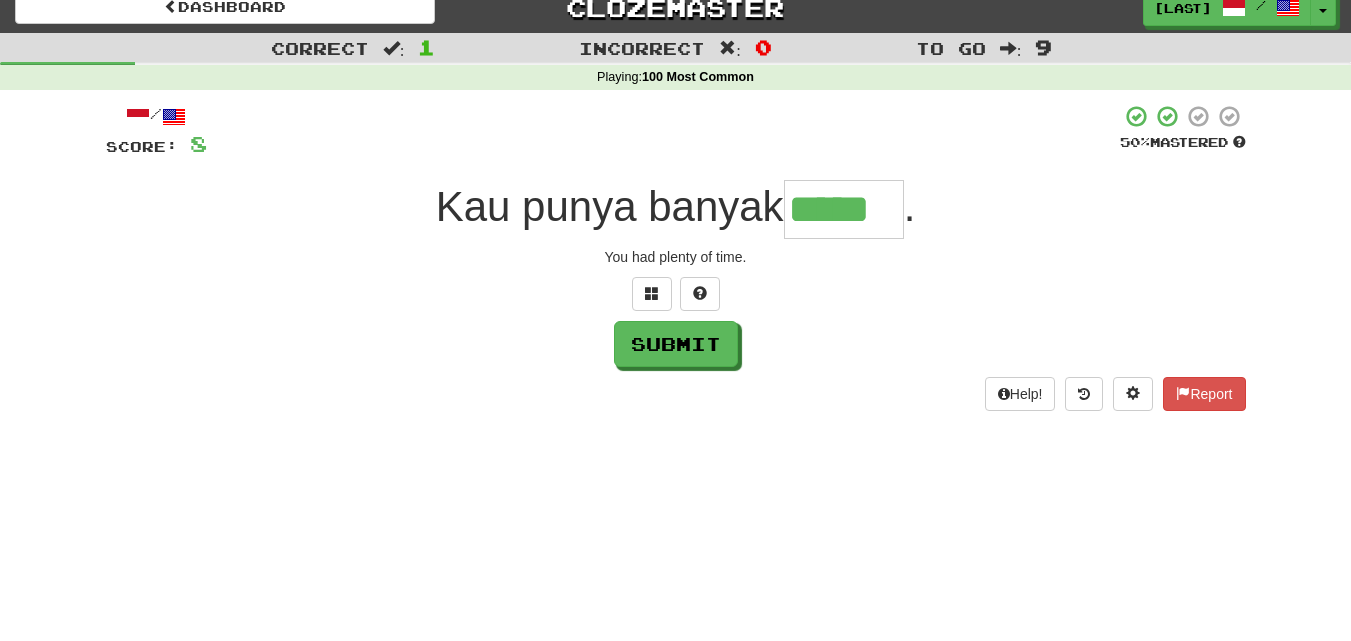 type on "*****" 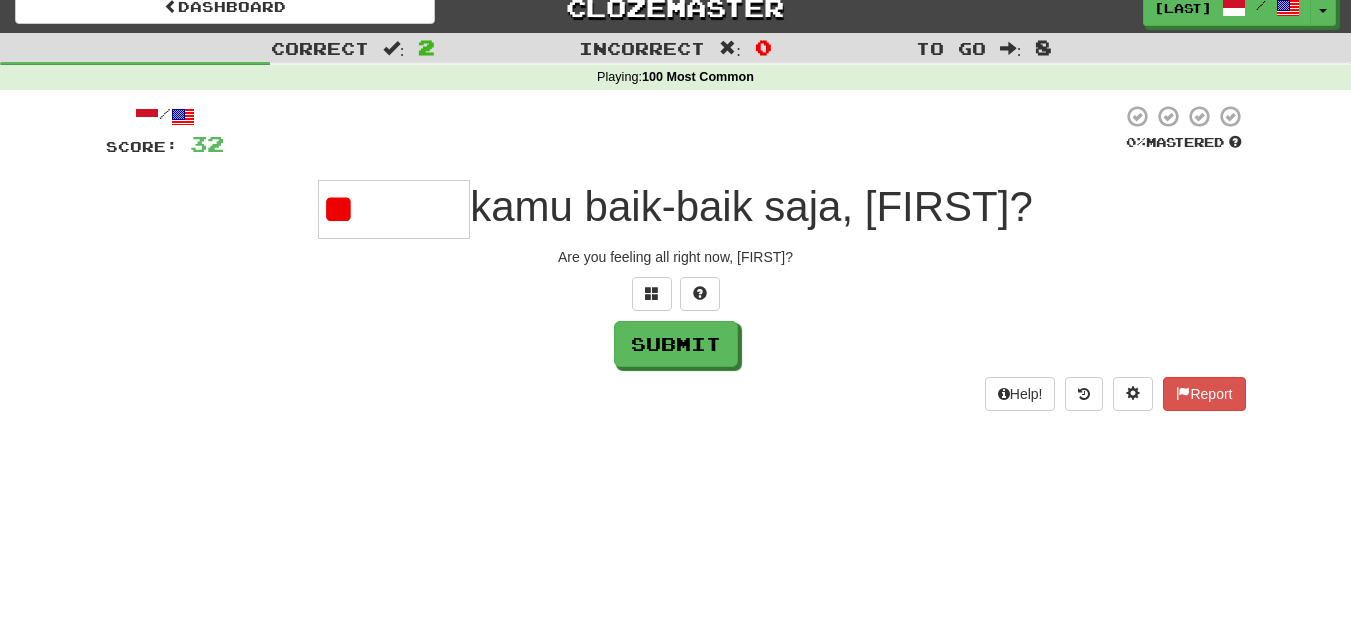 type on "*" 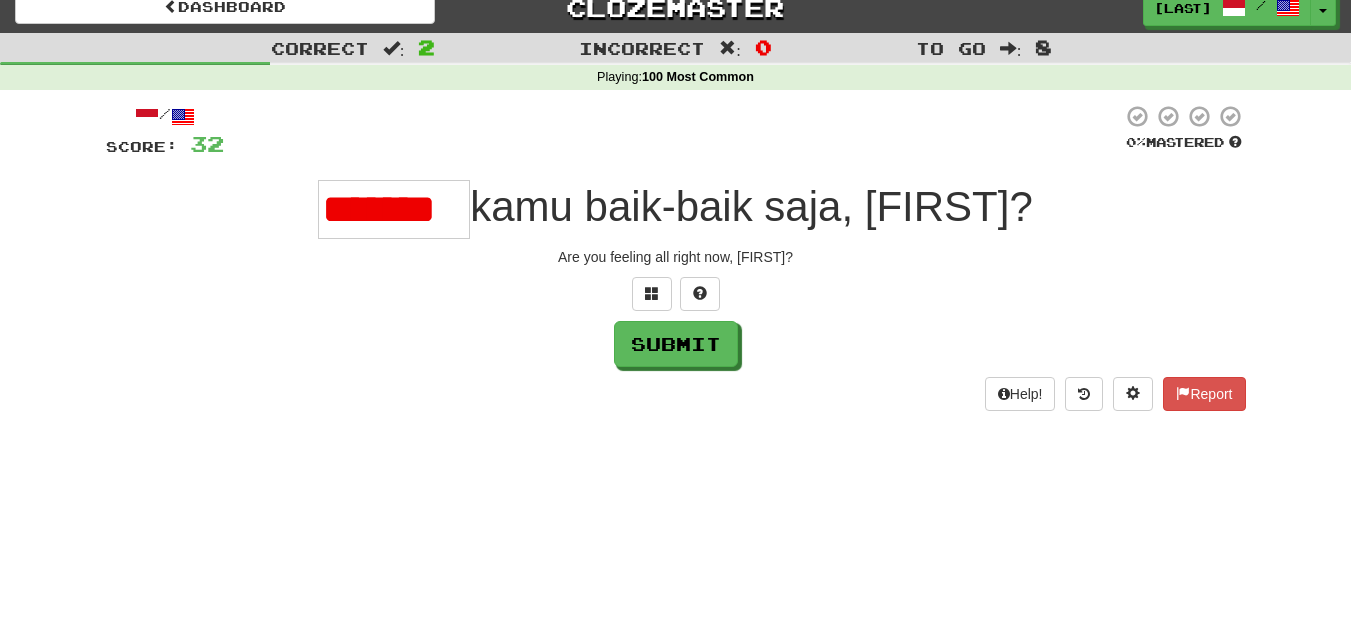 scroll, scrollTop: 0, scrollLeft: 12, axis: horizontal 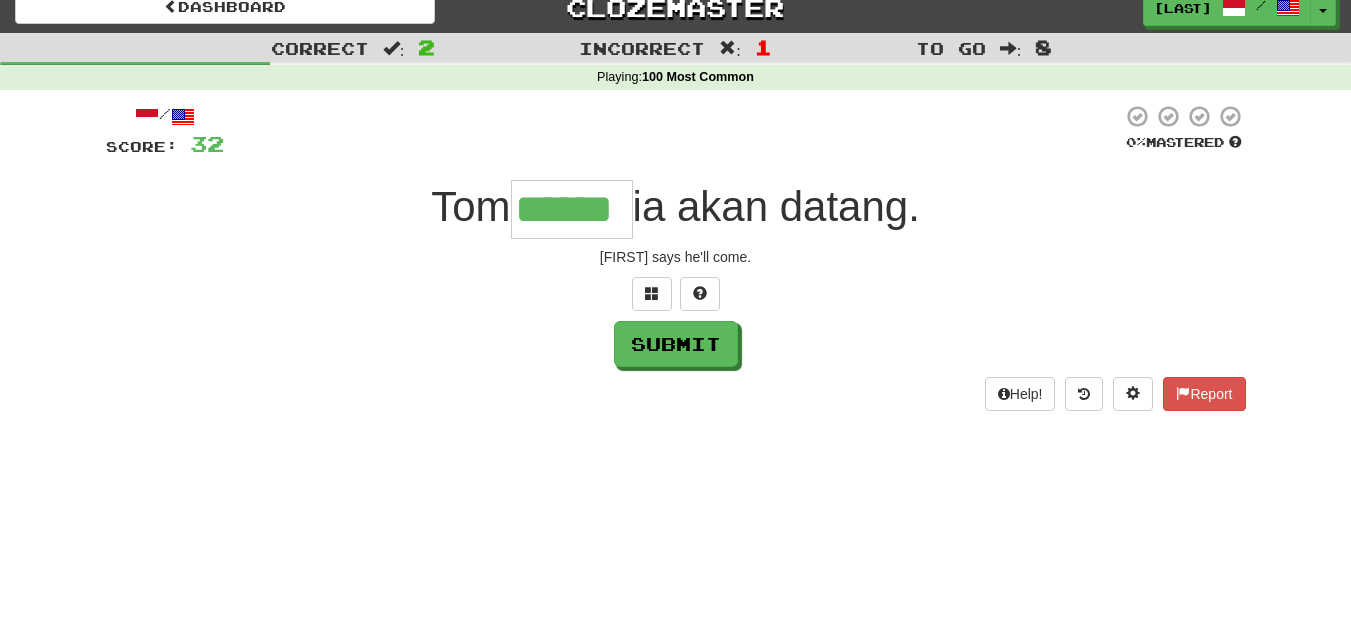 type on "******" 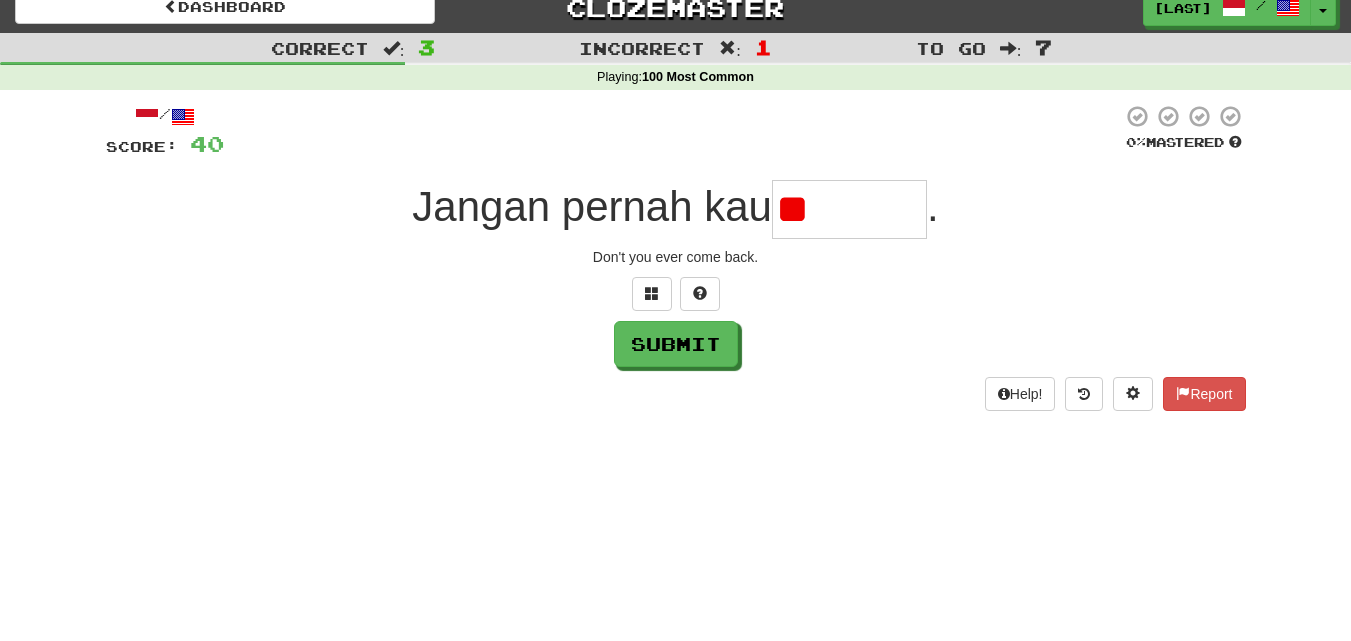 type on "*" 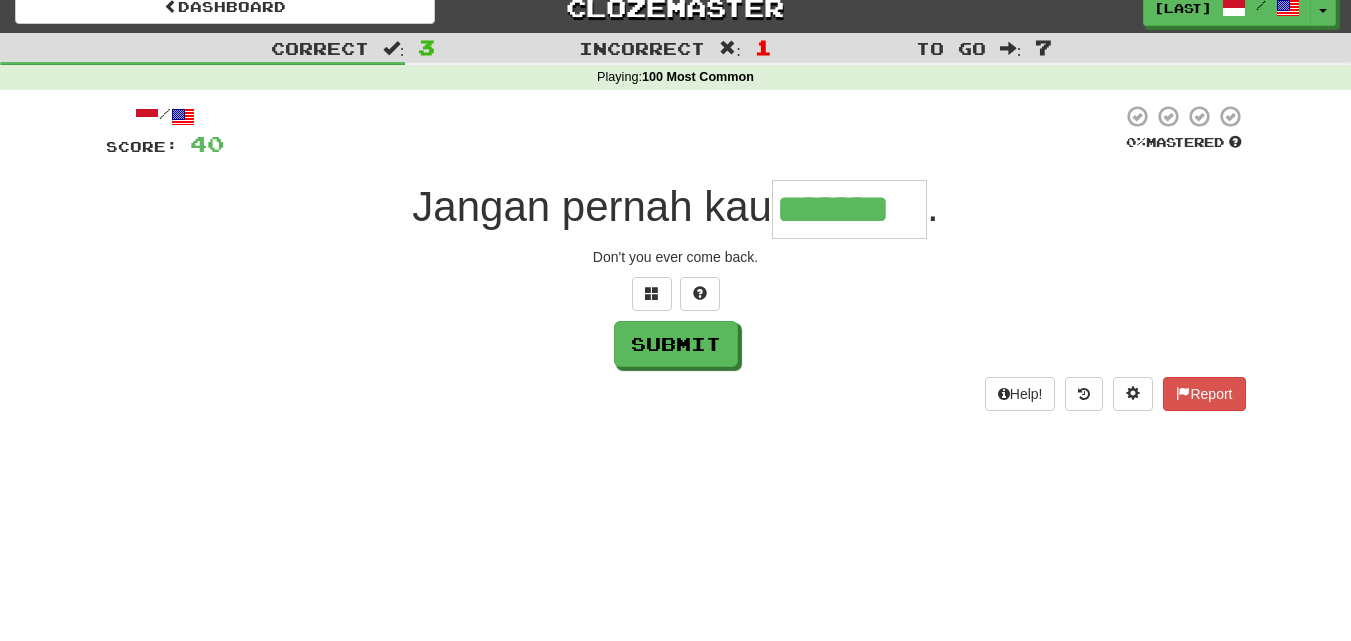 type on "*******" 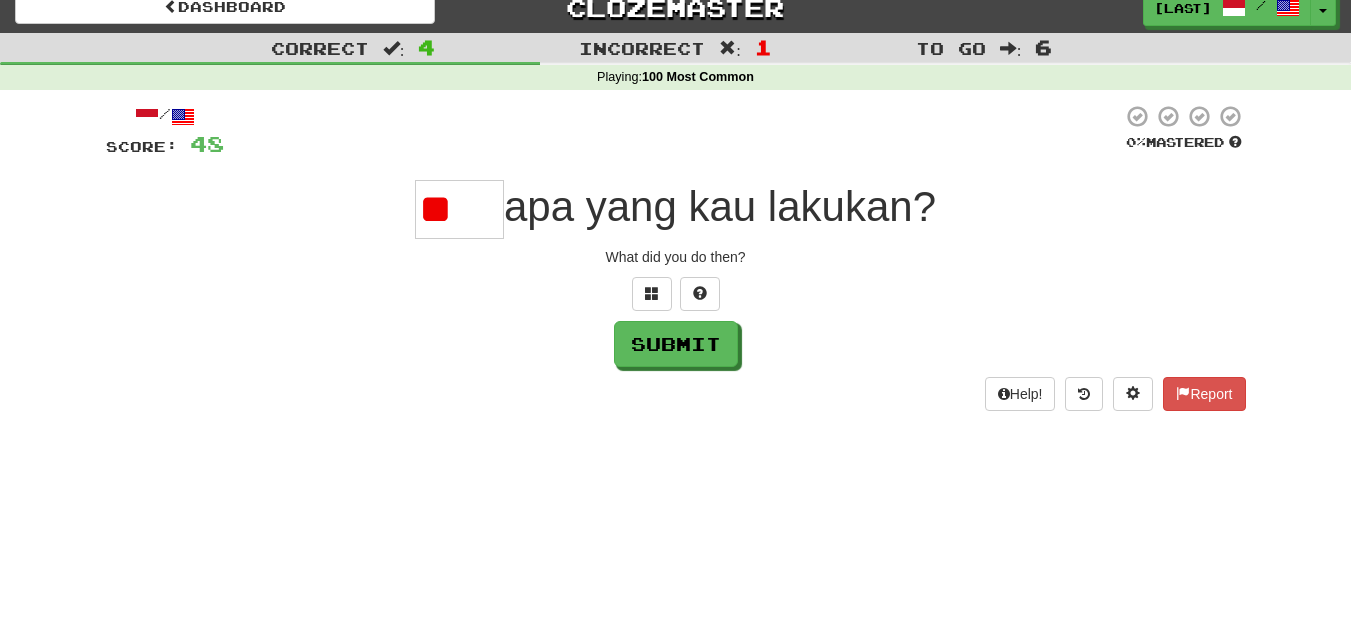 scroll, scrollTop: 0, scrollLeft: 0, axis: both 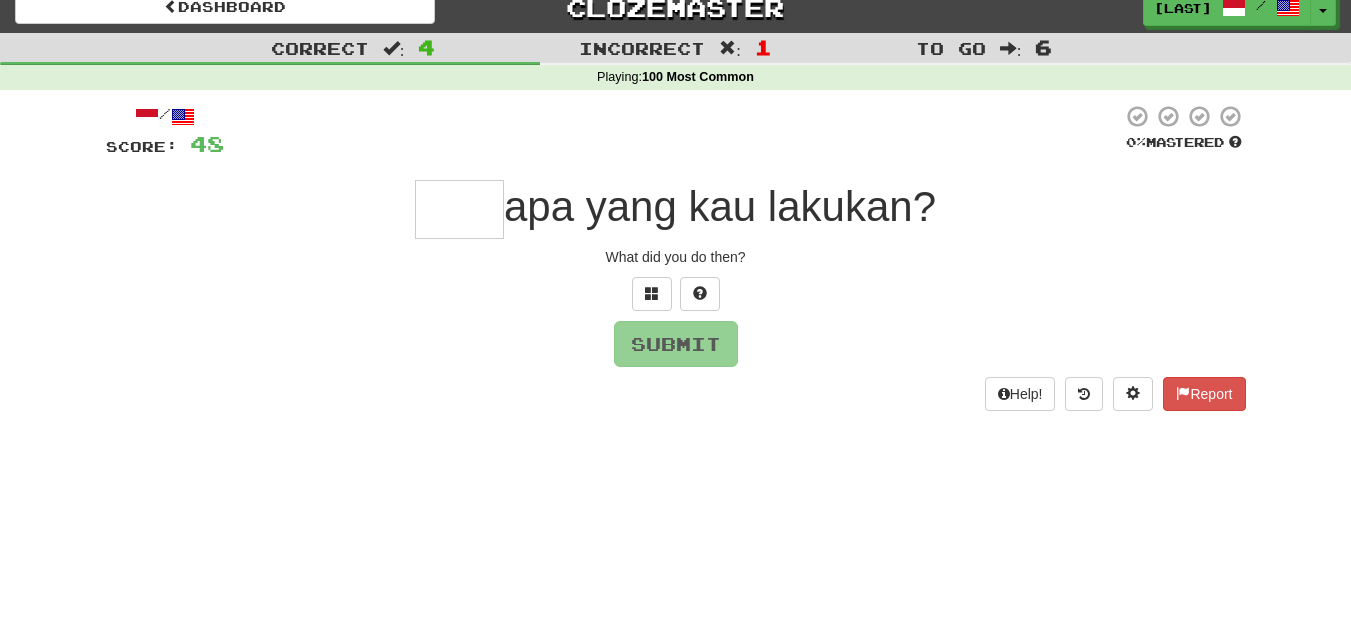 type on "*" 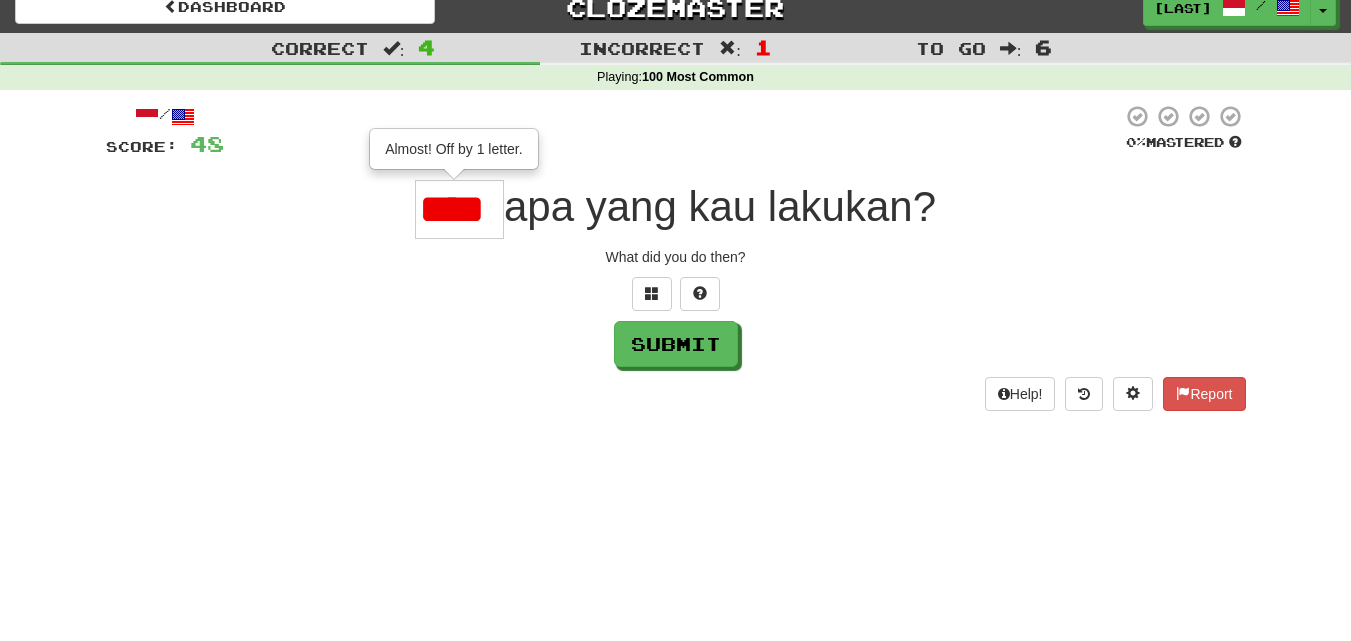 scroll, scrollTop: 0, scrollLeft: 0, axis: both 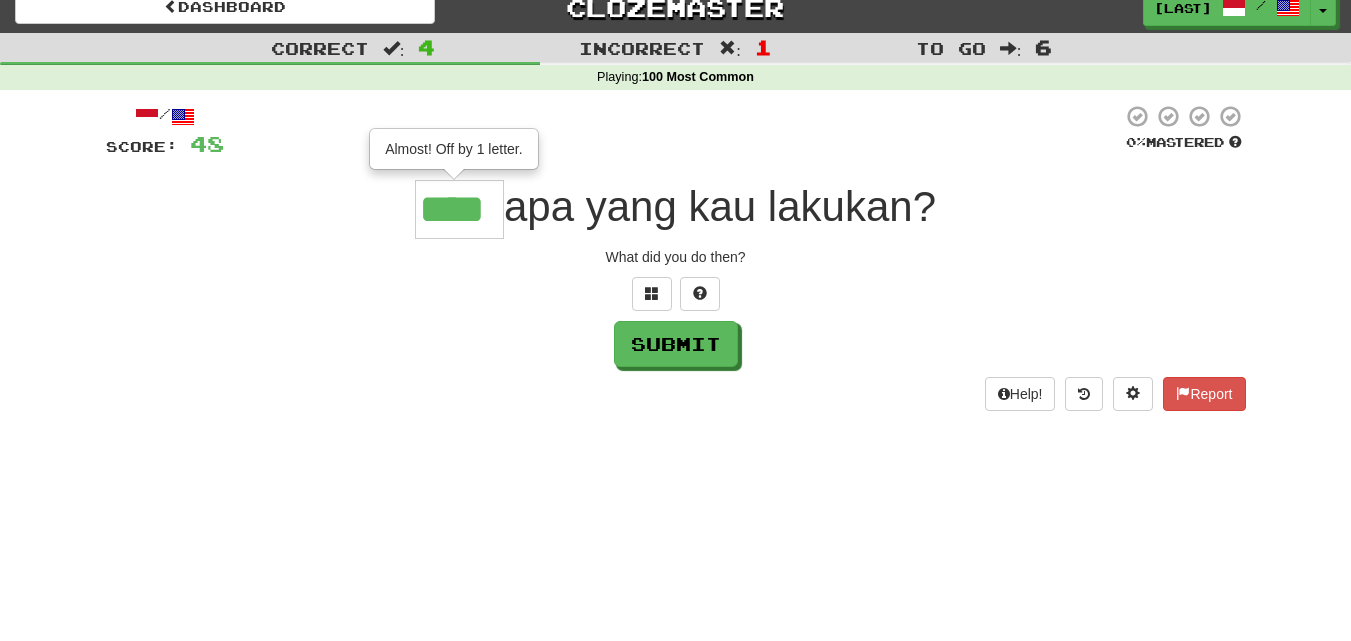 type on "****" 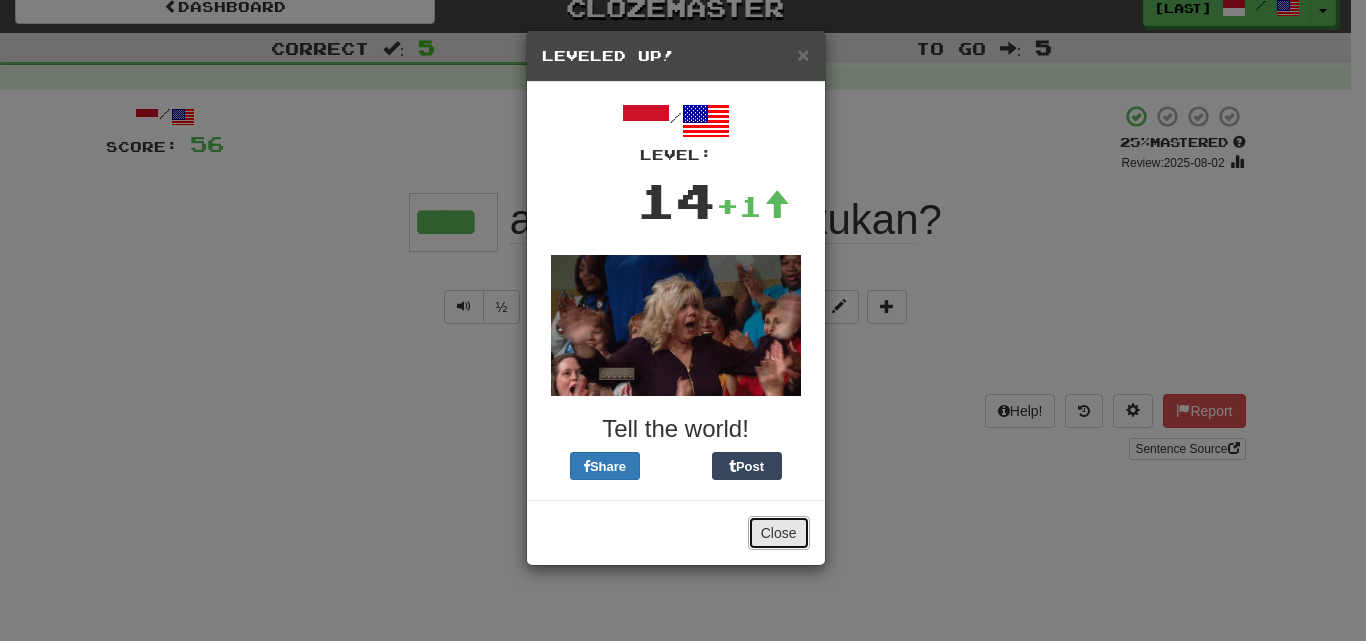 click on "Close" at bounding box center [779, 533] 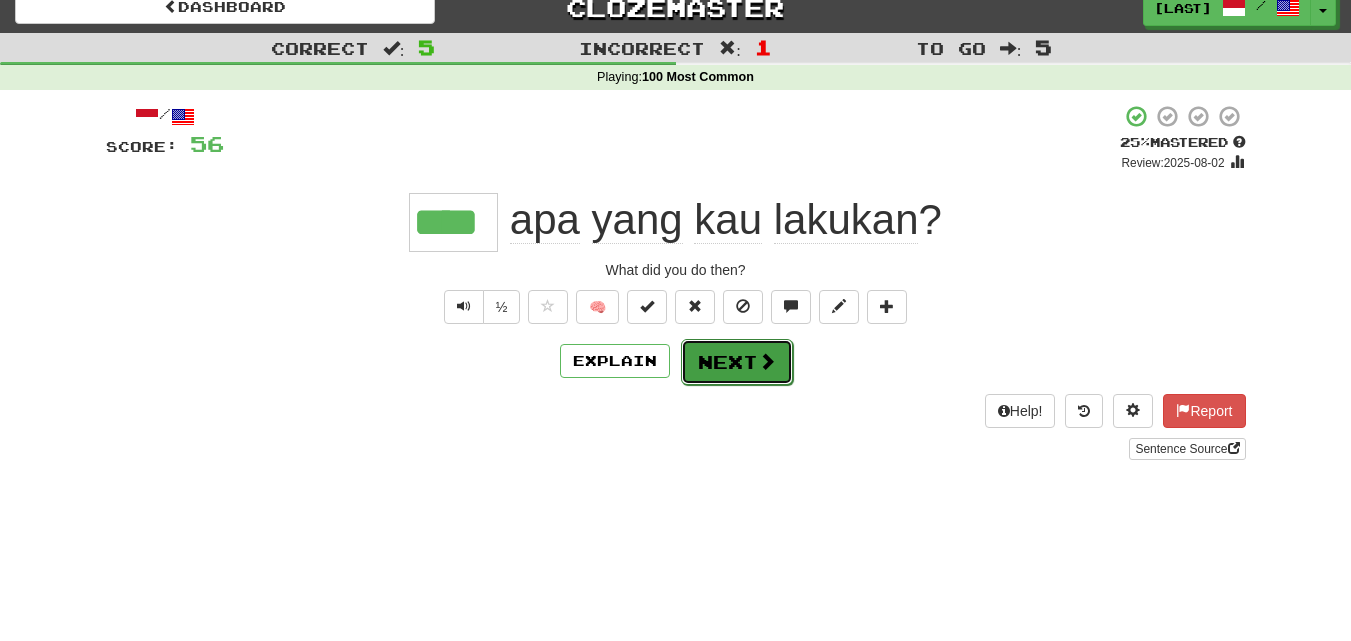 click on "Next" at bounding box center (737, 362) 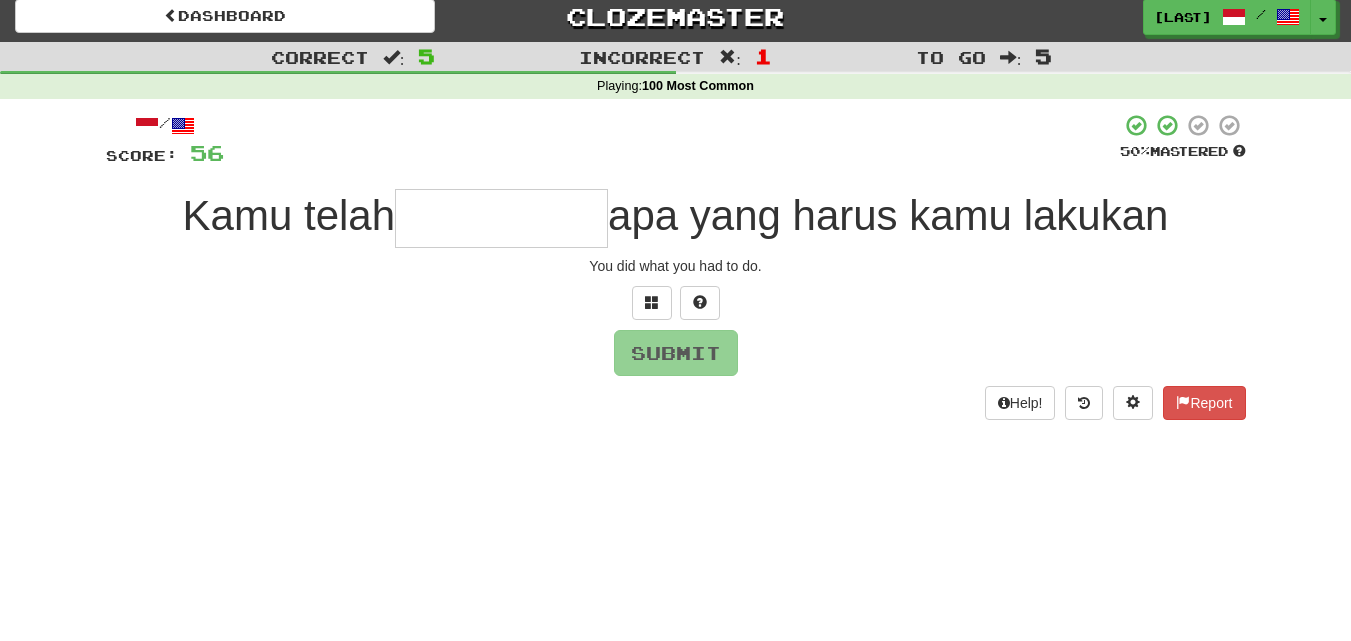 scroll, scrollTop: 0, scrollLeft: 0, axis: both 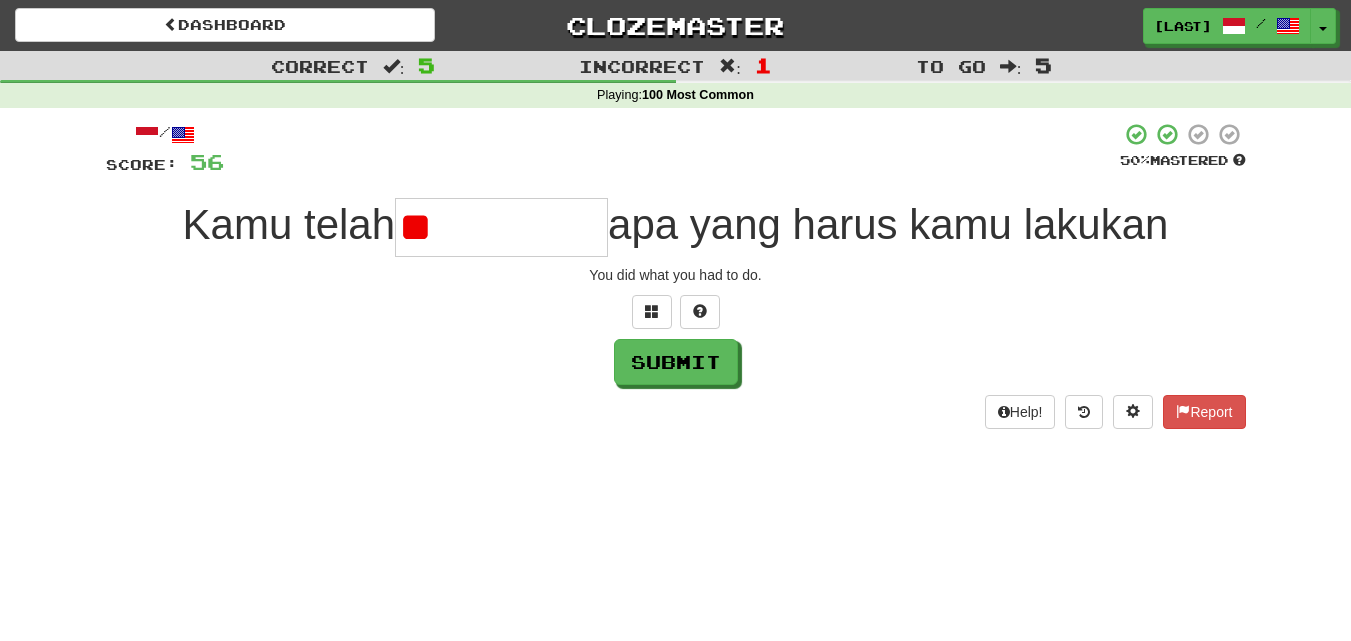 type on "*" 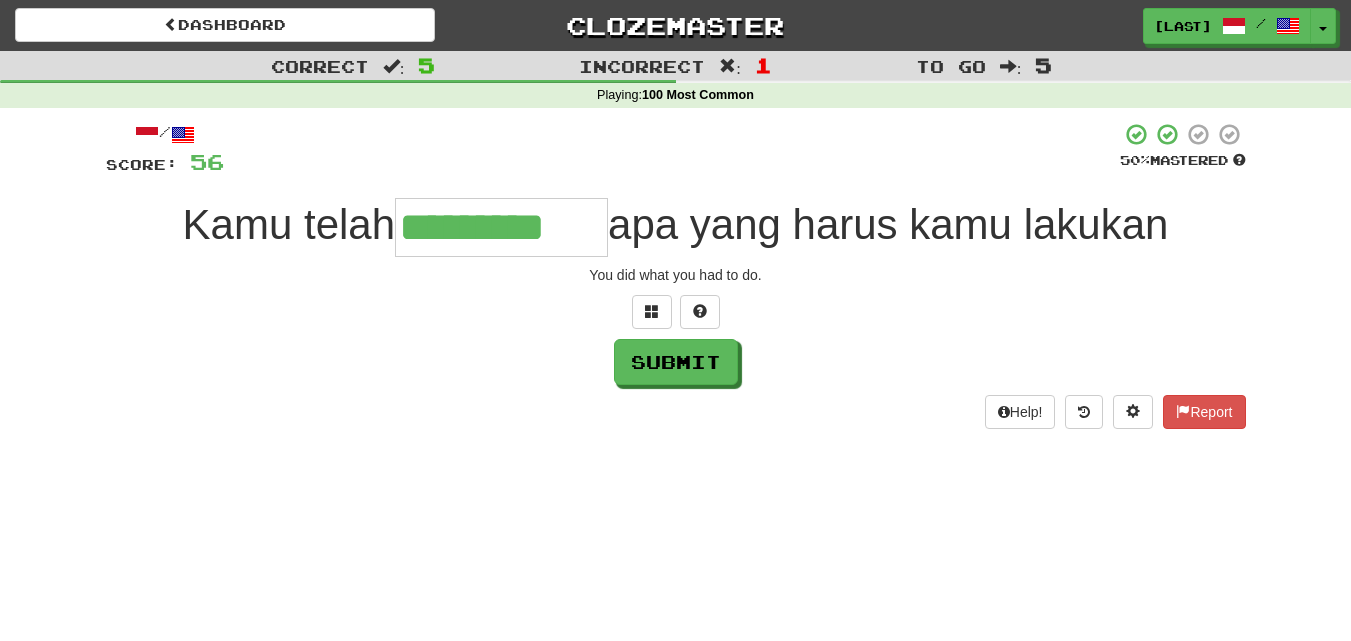 type on "*********" 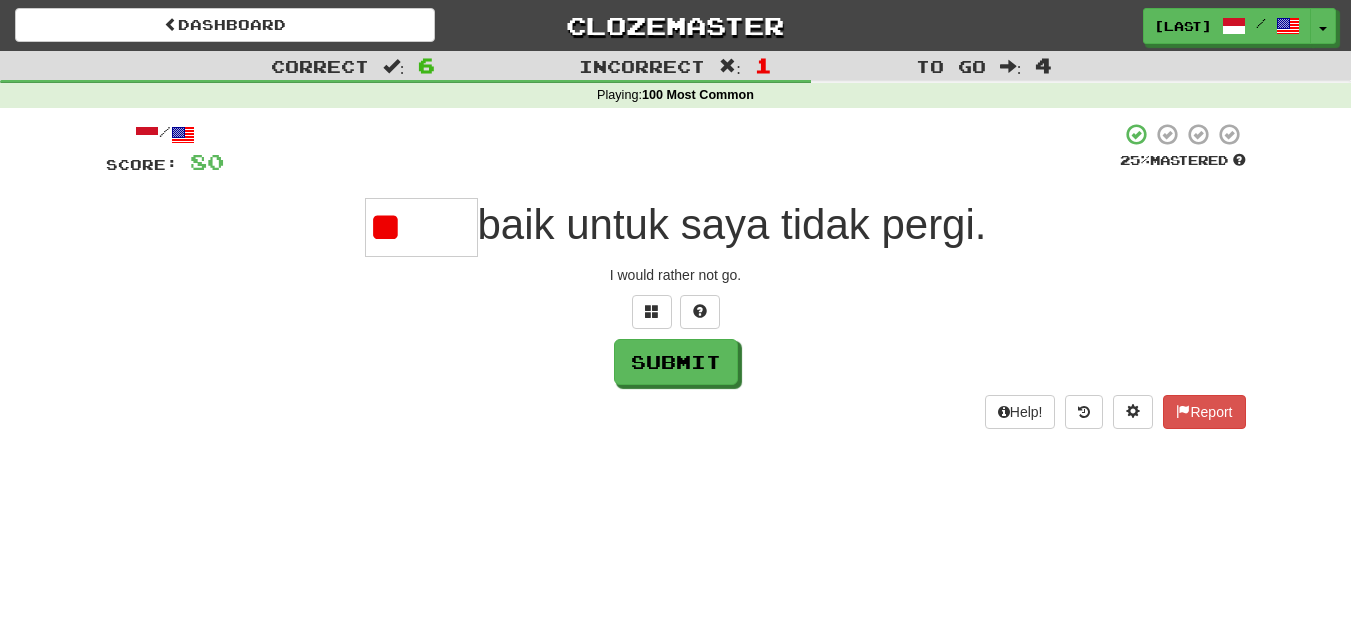 type on "*" 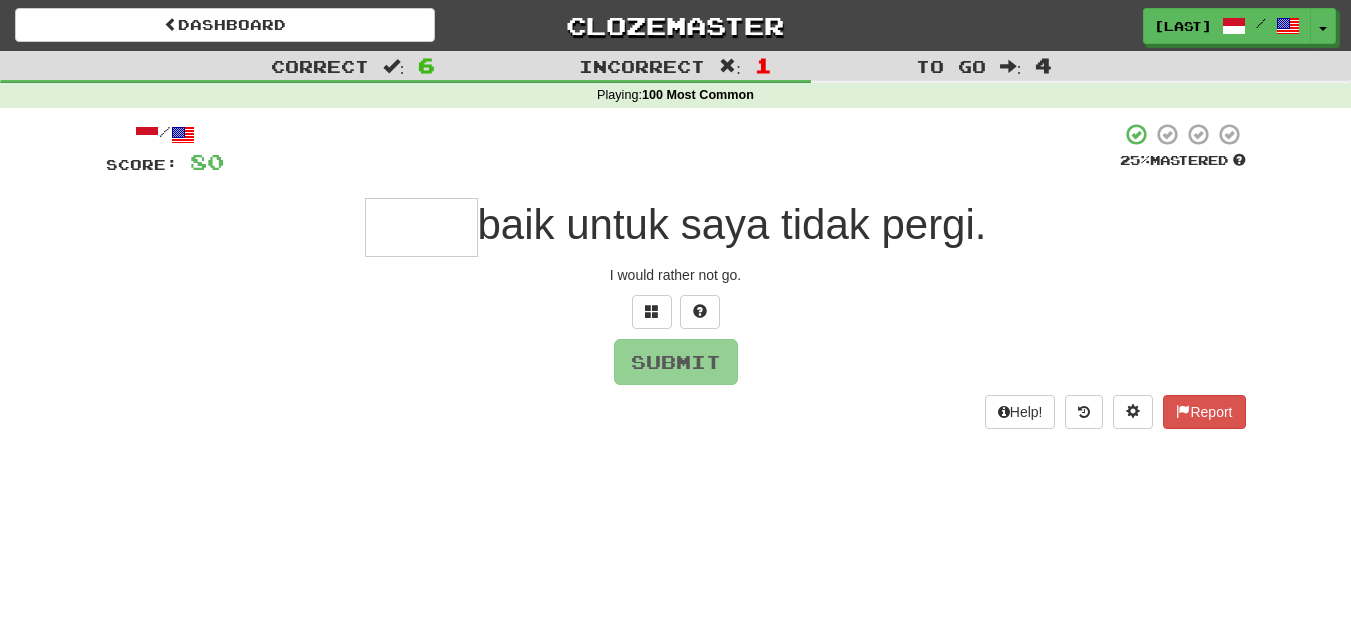 type on "*" 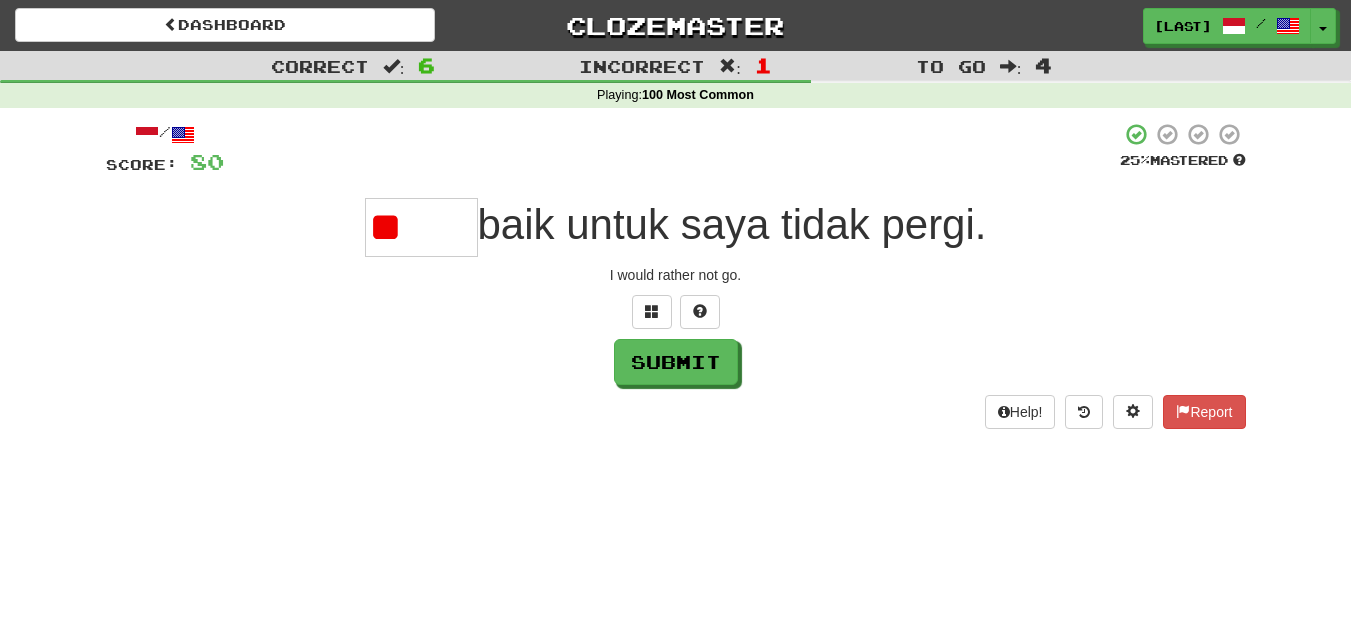 type on "*" 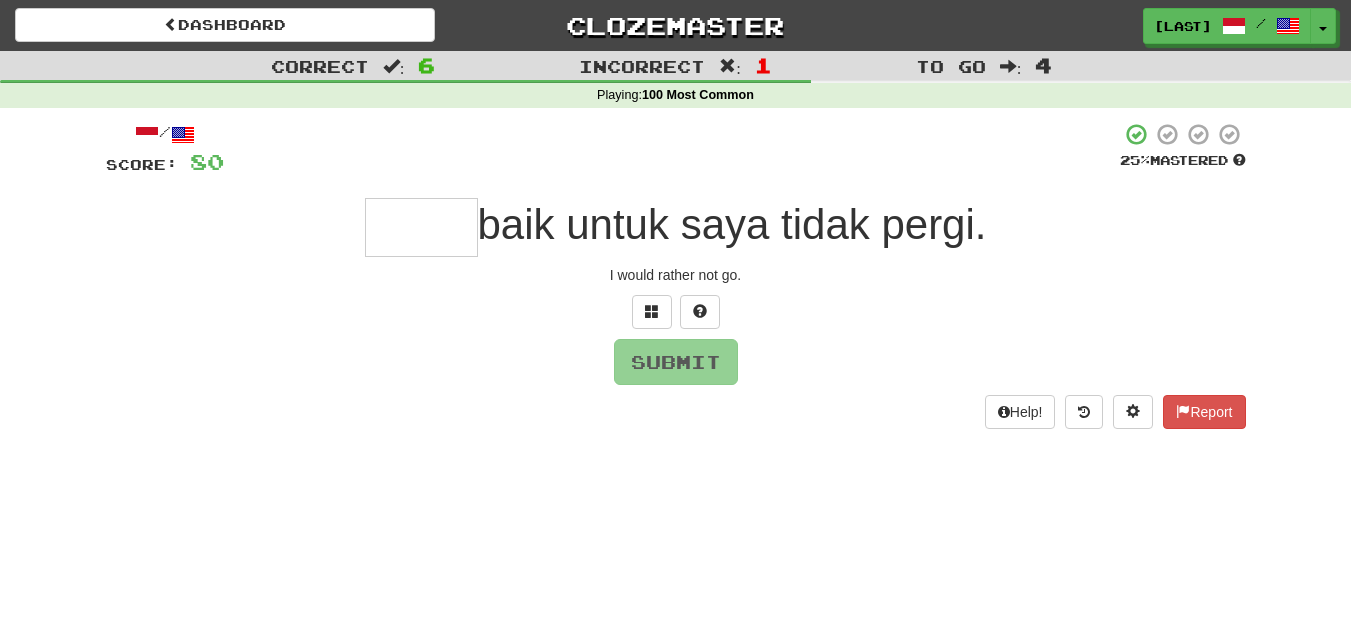 type on "*" 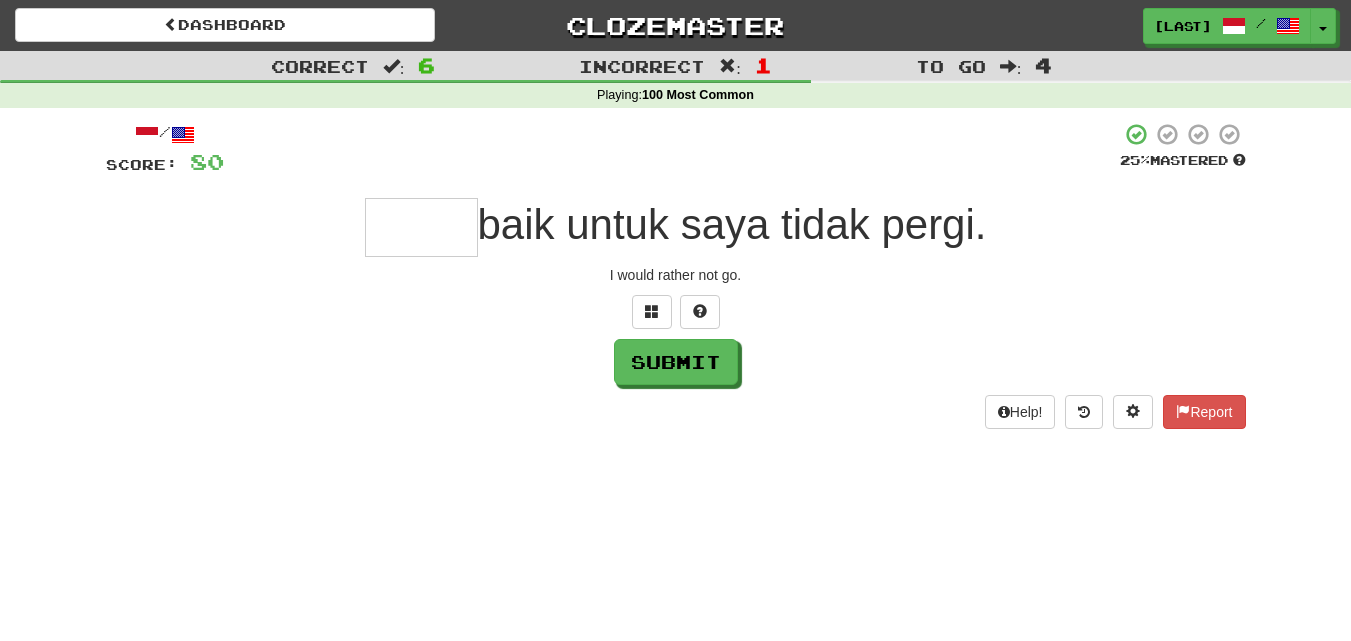 type on "*" 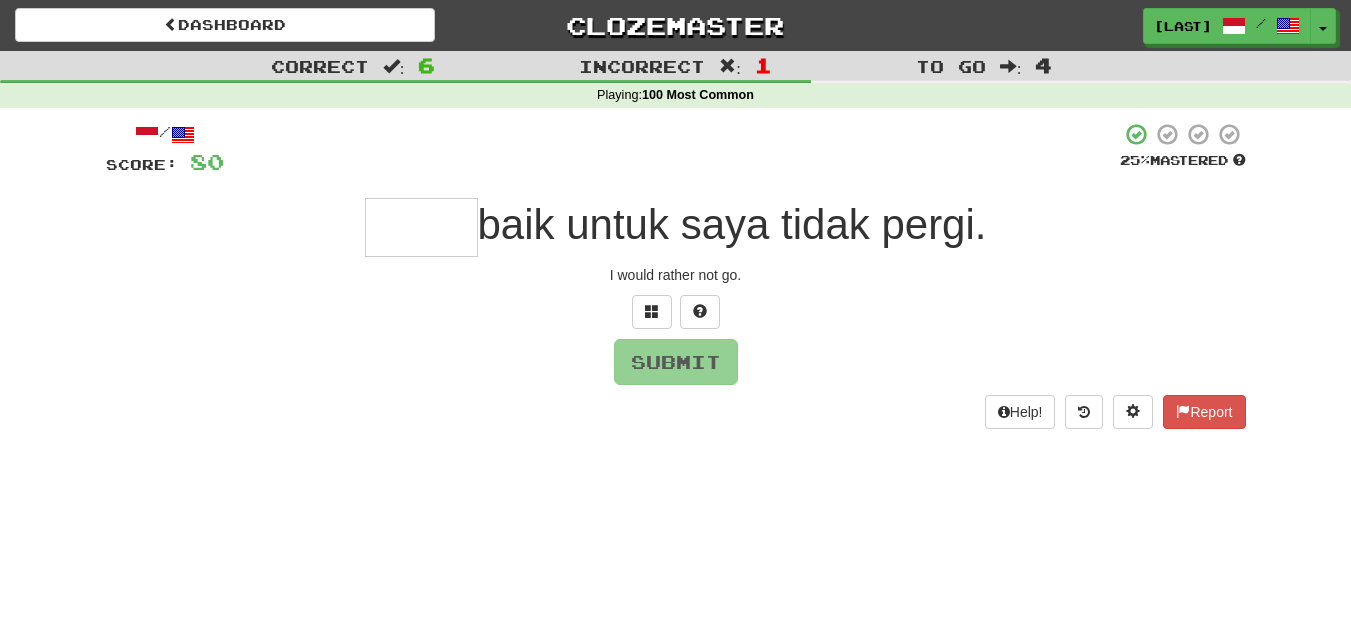 type on "*" 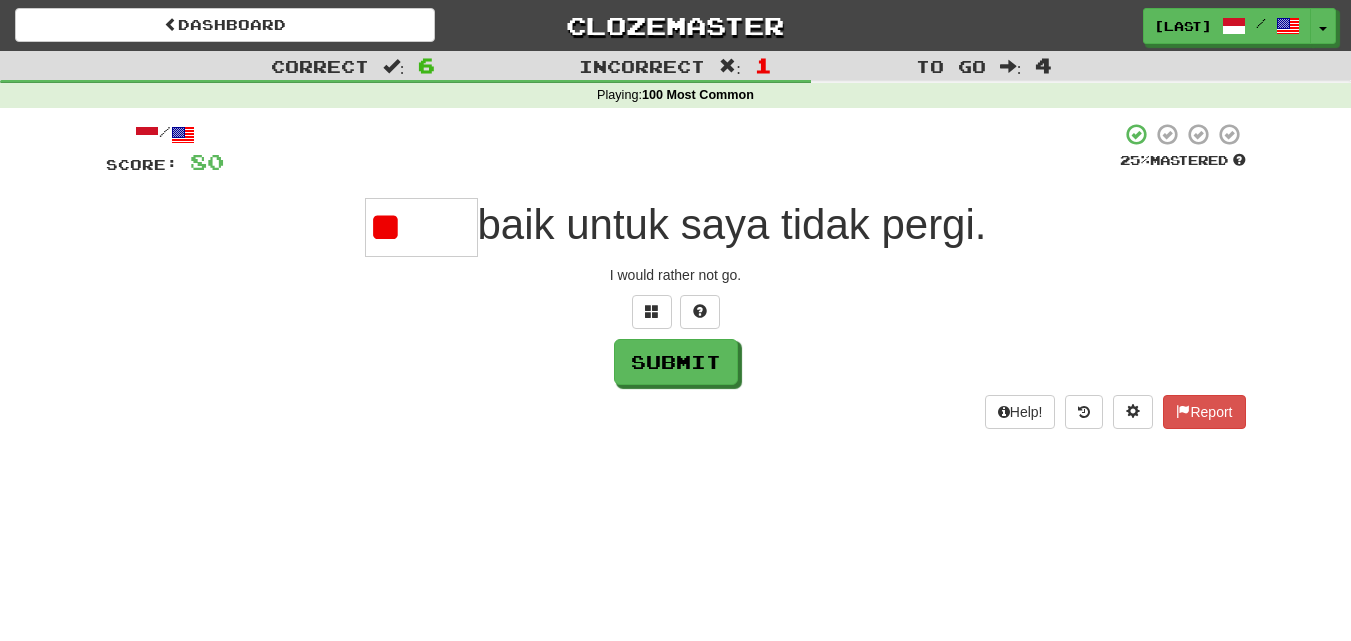 type on "*" 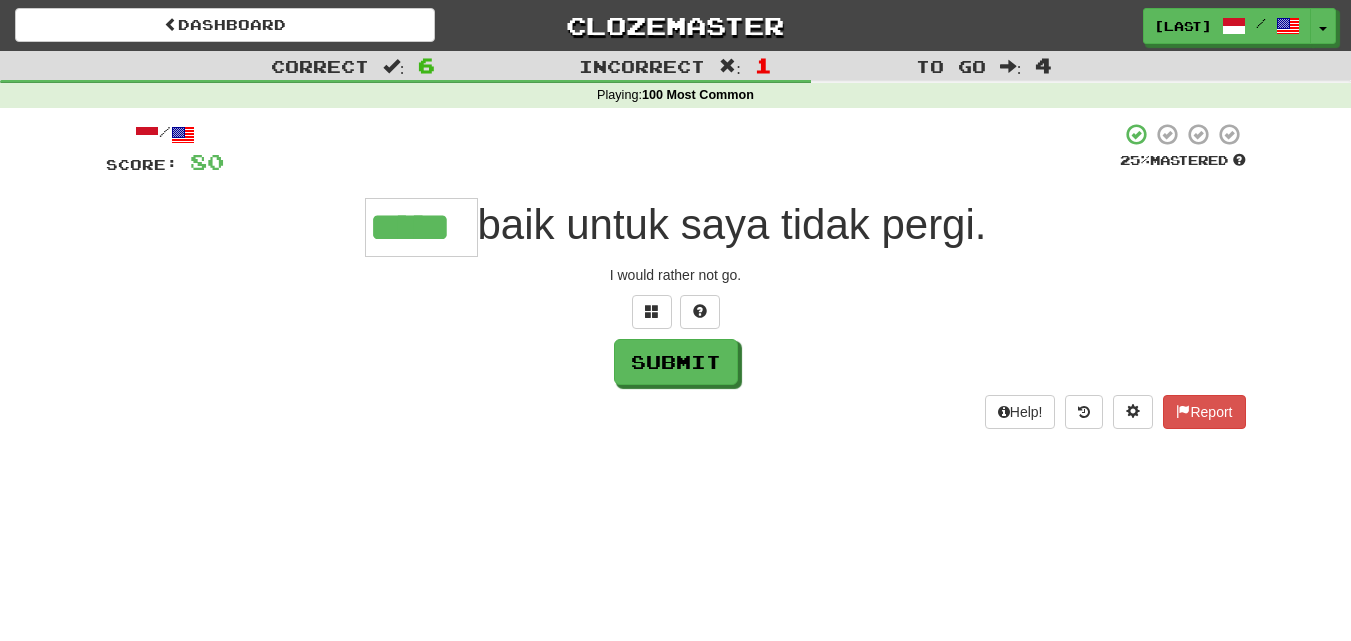 type on "*****" 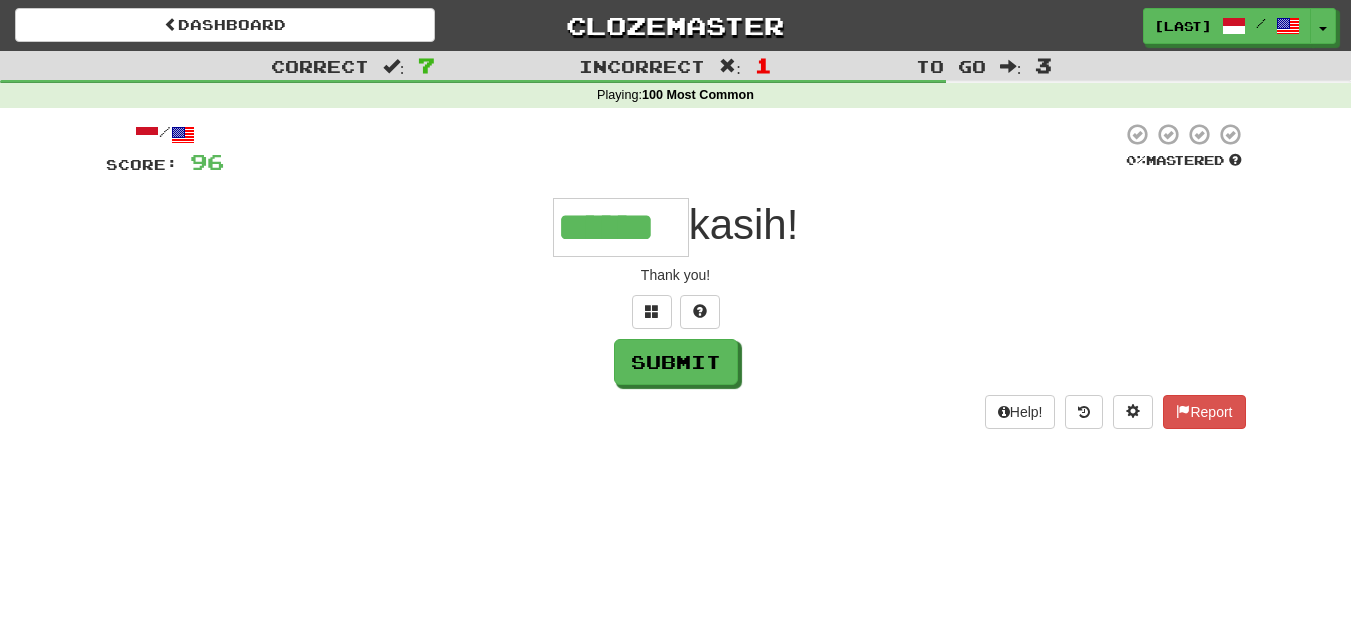scroll, scrollTop: 0, scrollLeft: 0, axis: both 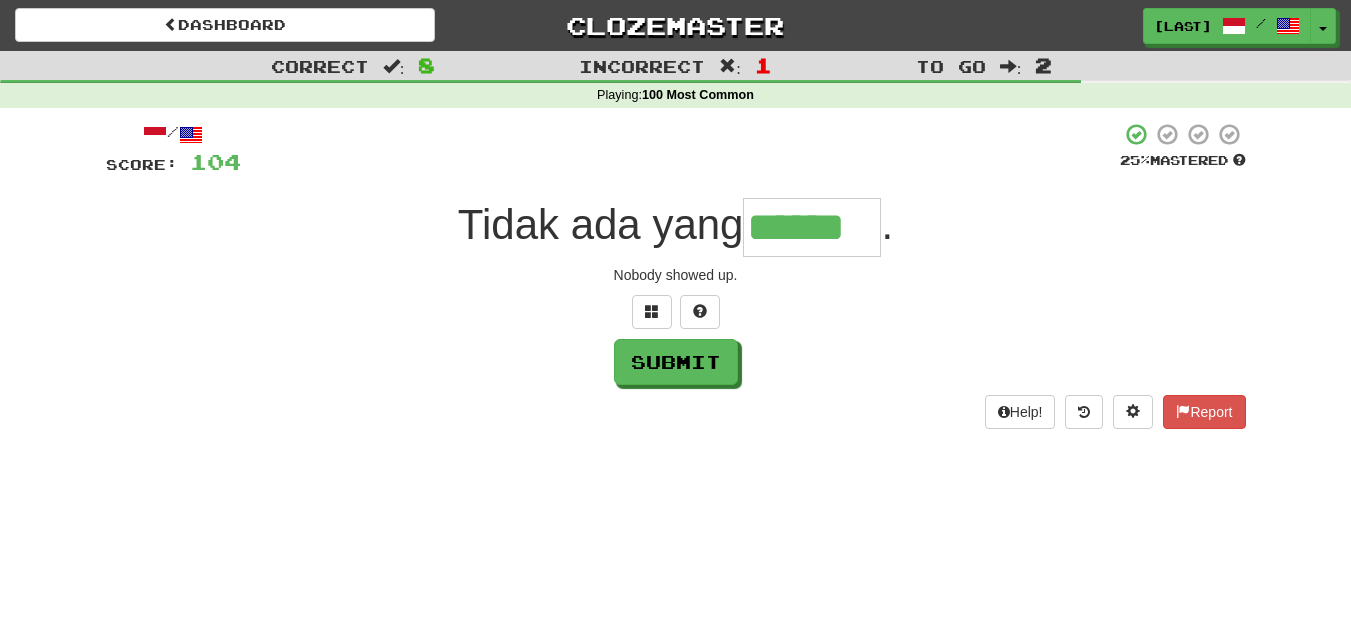 type on "******" 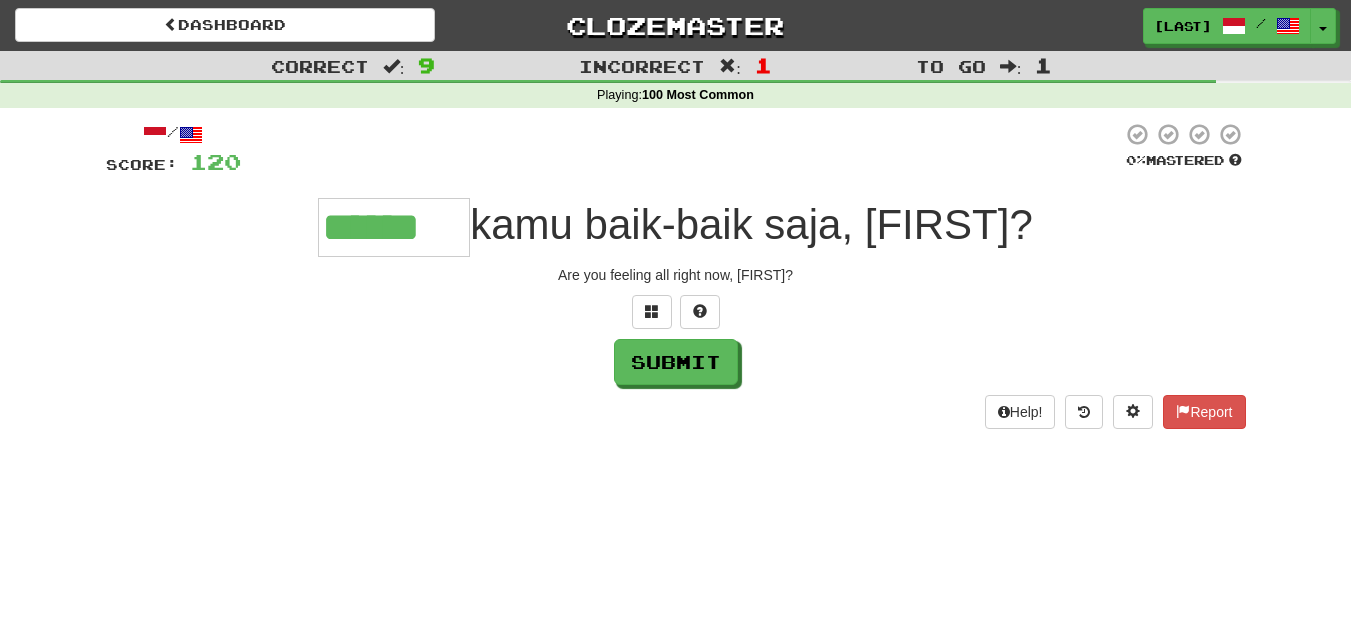 type on "******" 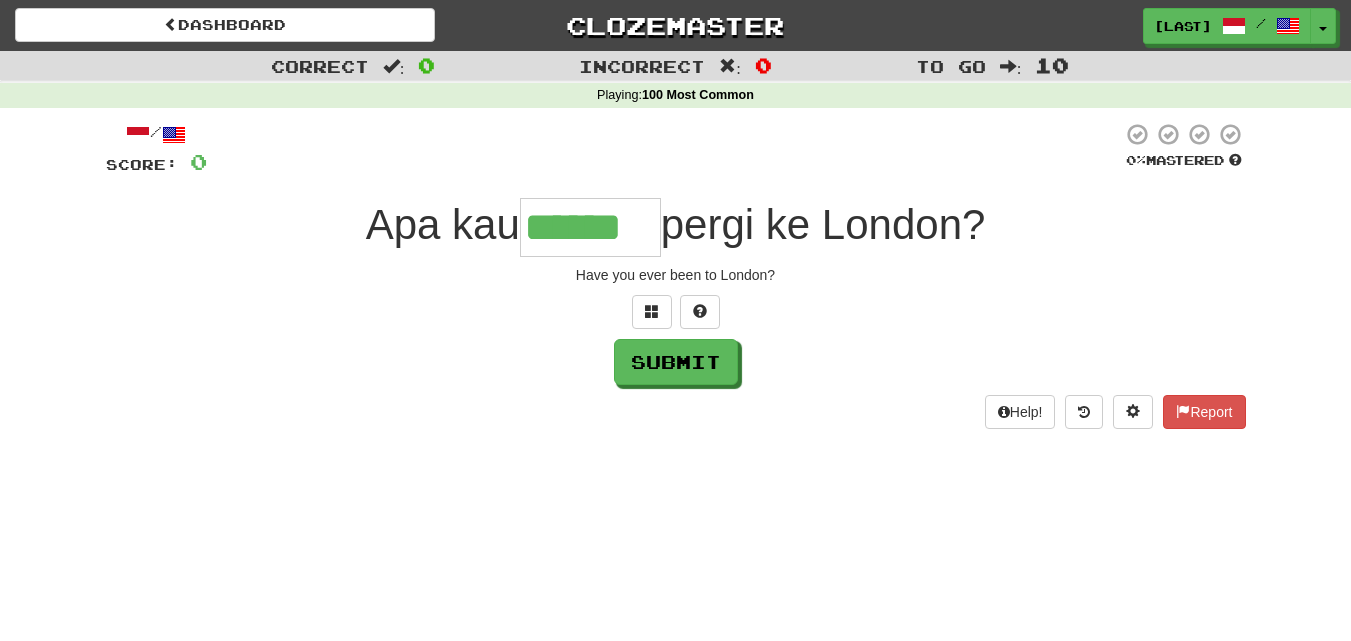 type on "******" 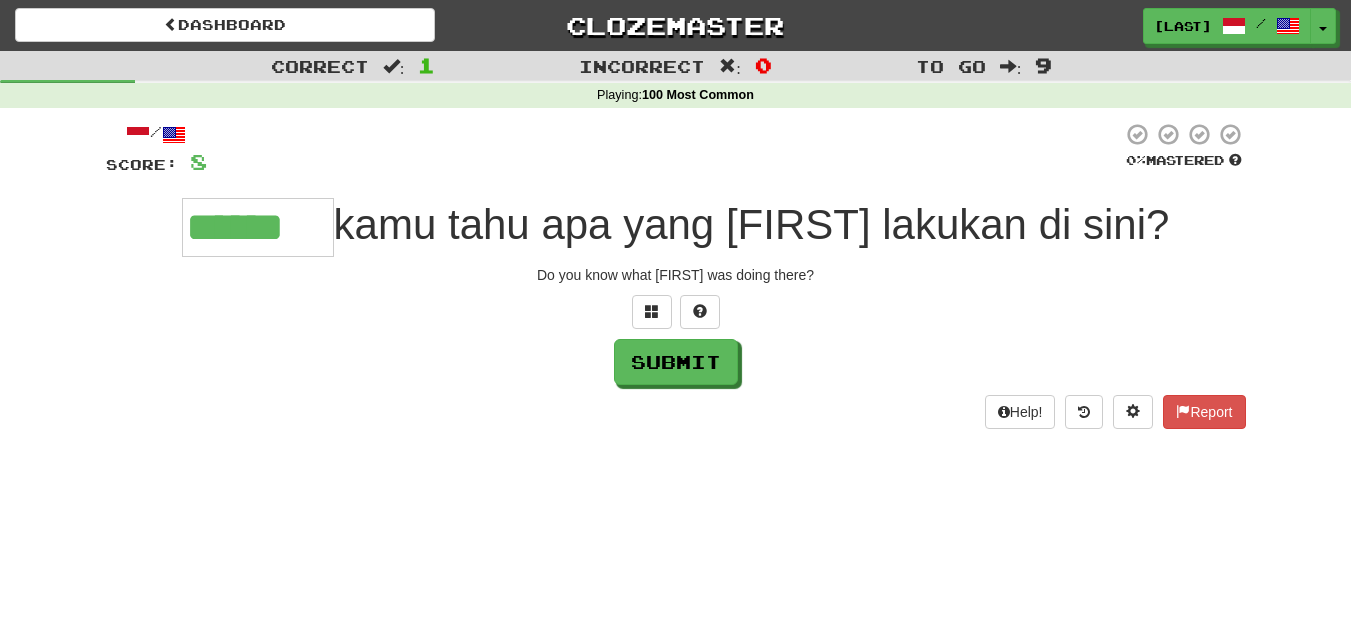 type on "******" 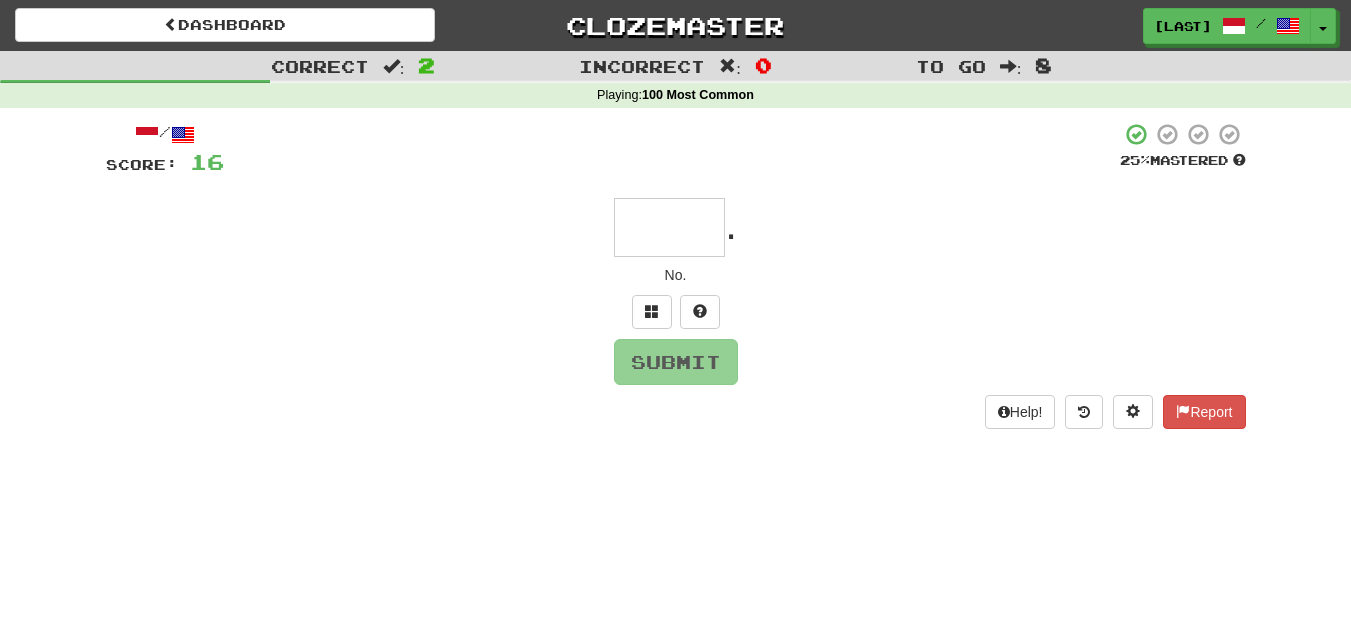 type on "*" 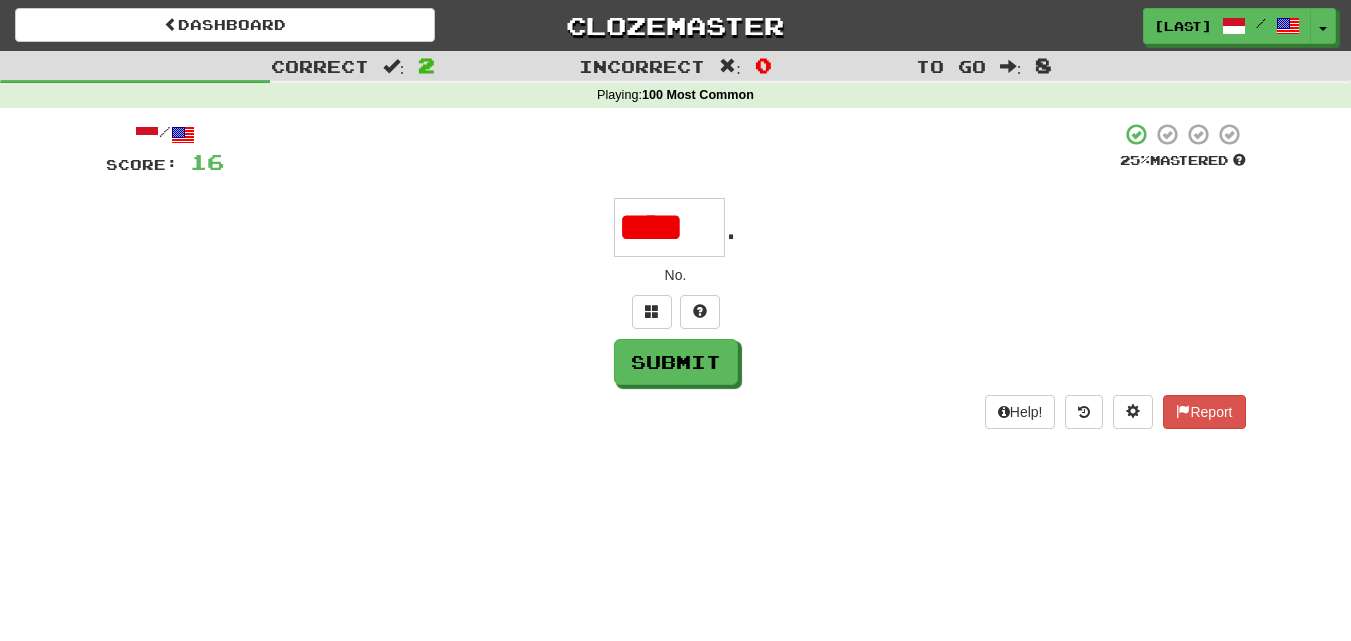 scroll, scrollTop: 0, scrollLeft: 0, axis: both 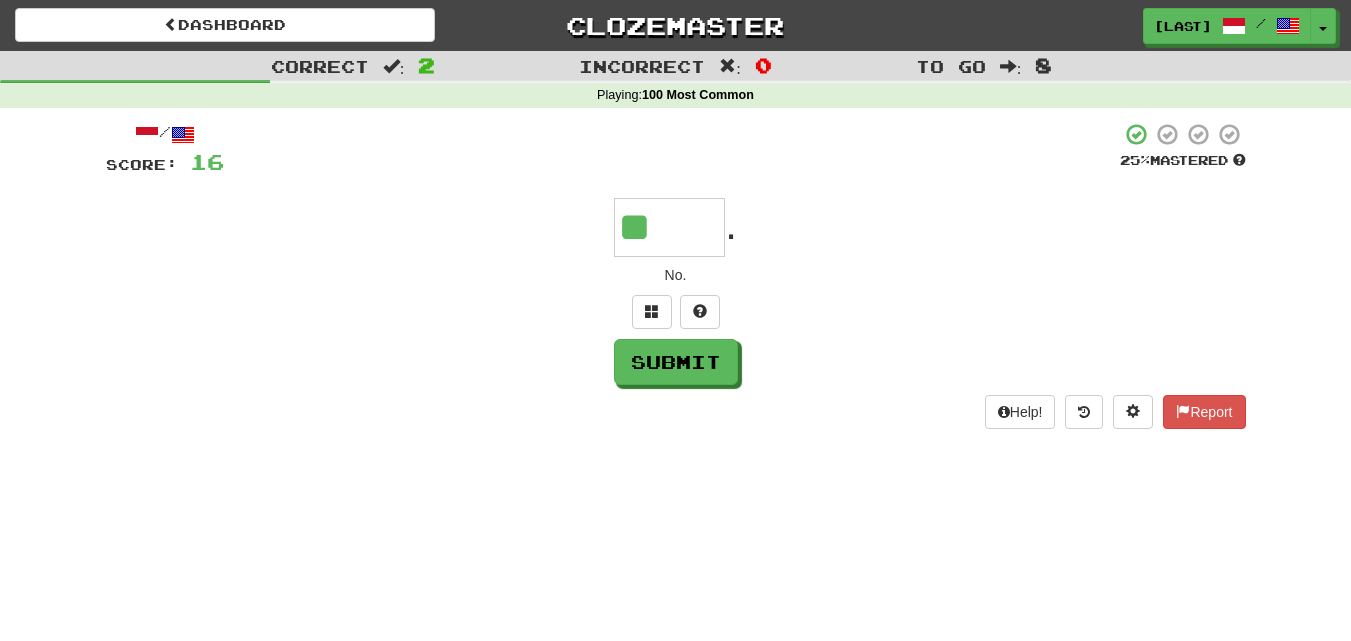 type on "*" 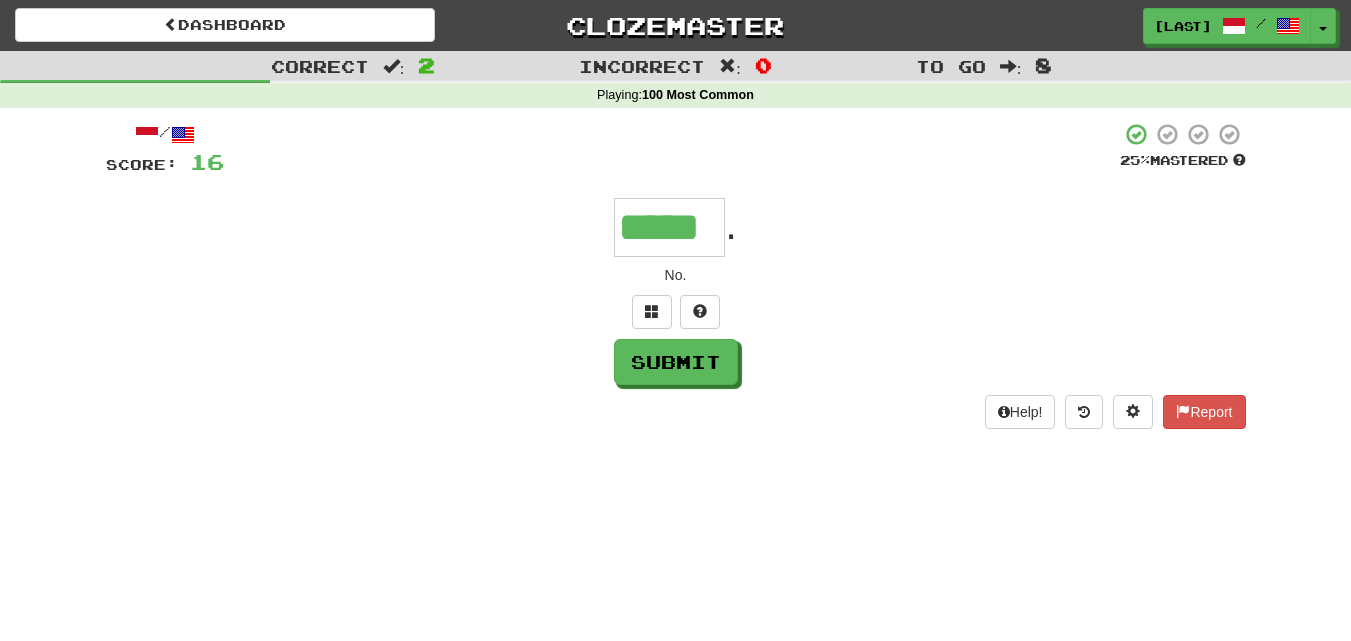 type on "*****" 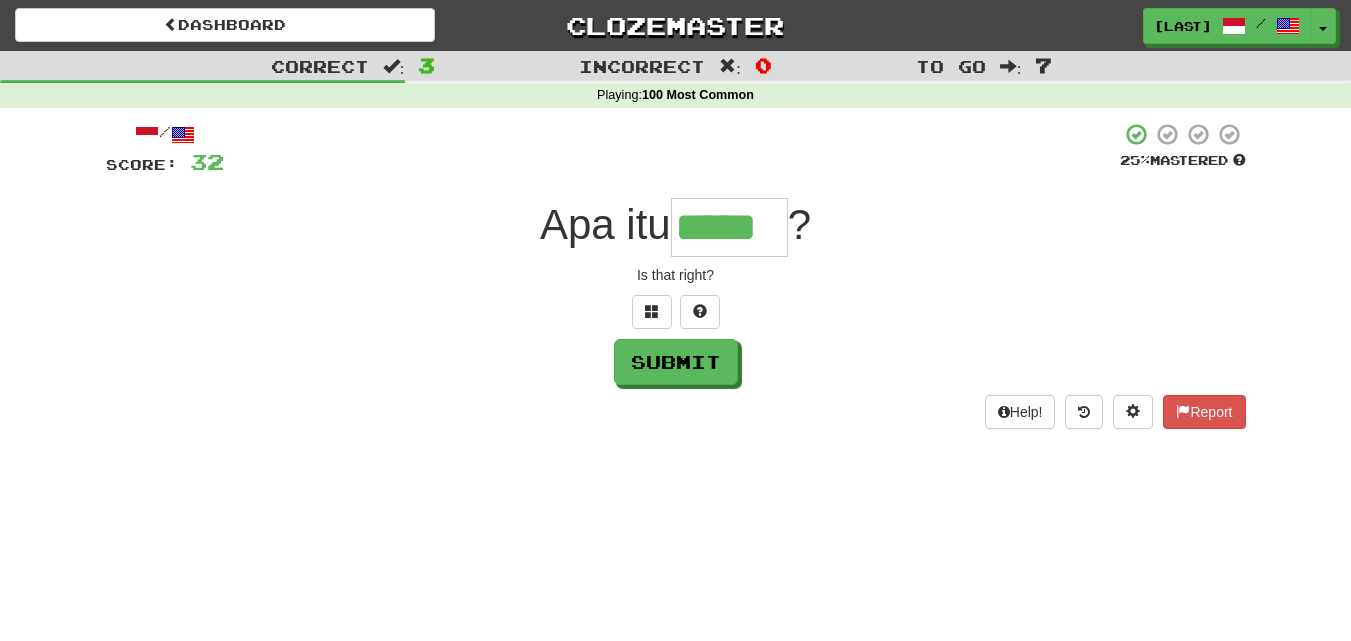 scroll, scrollTop: 0, scrollLeft: 3, axis: horizontal 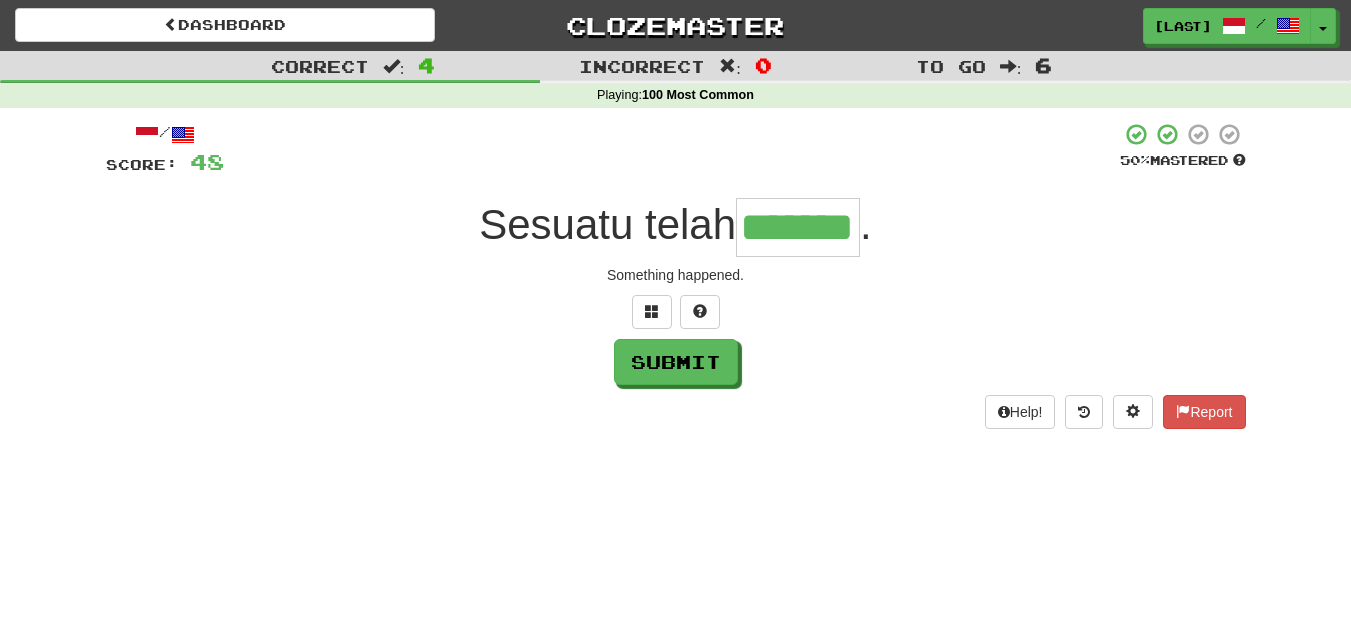 type on "*******" 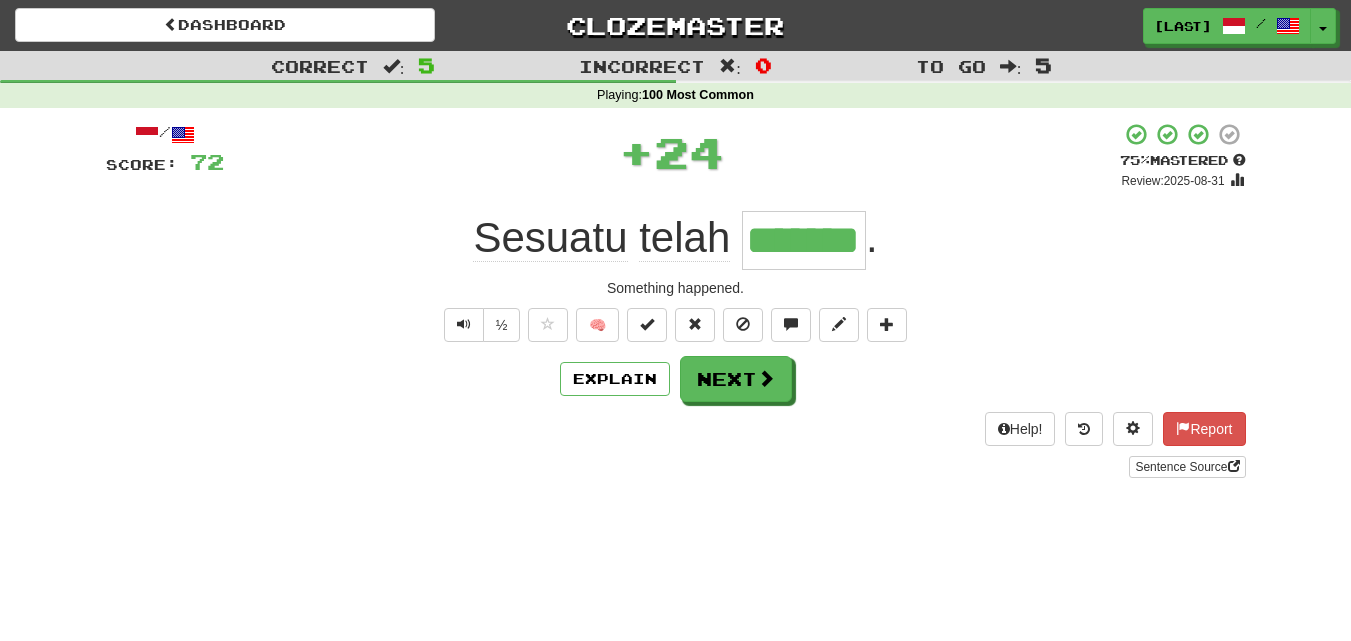 scroll, scrollTop: 0, scrollLeft: 0, axis: both 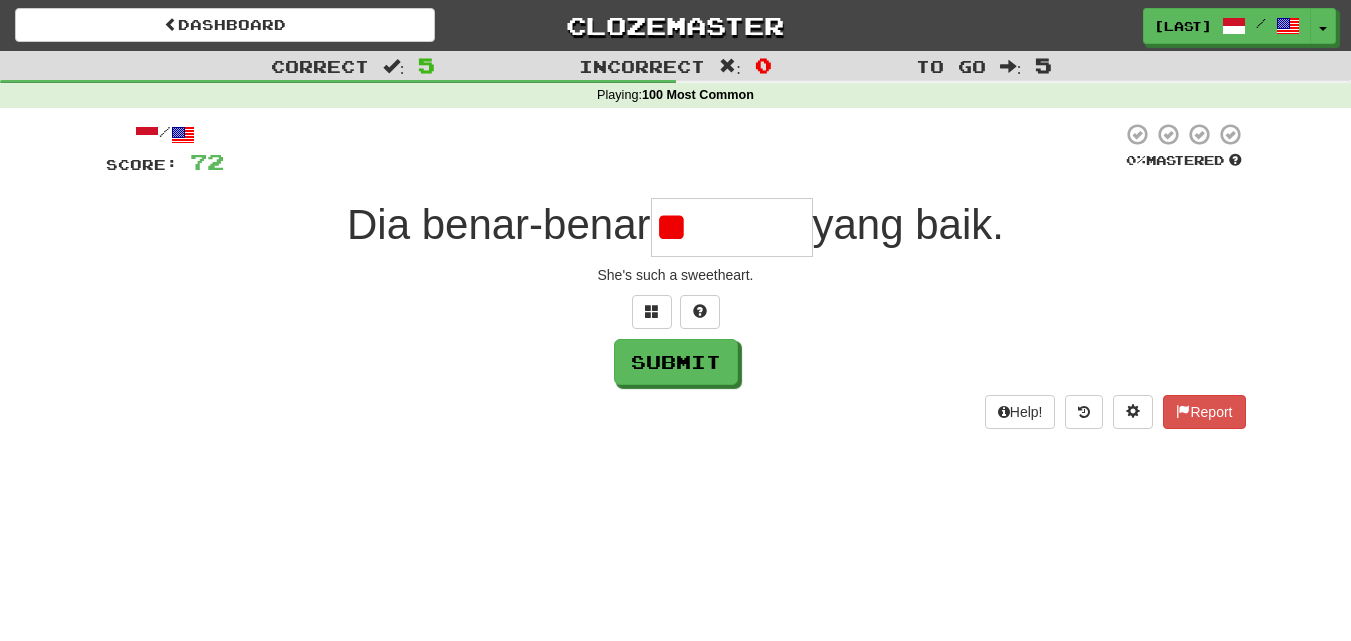 type on "*" 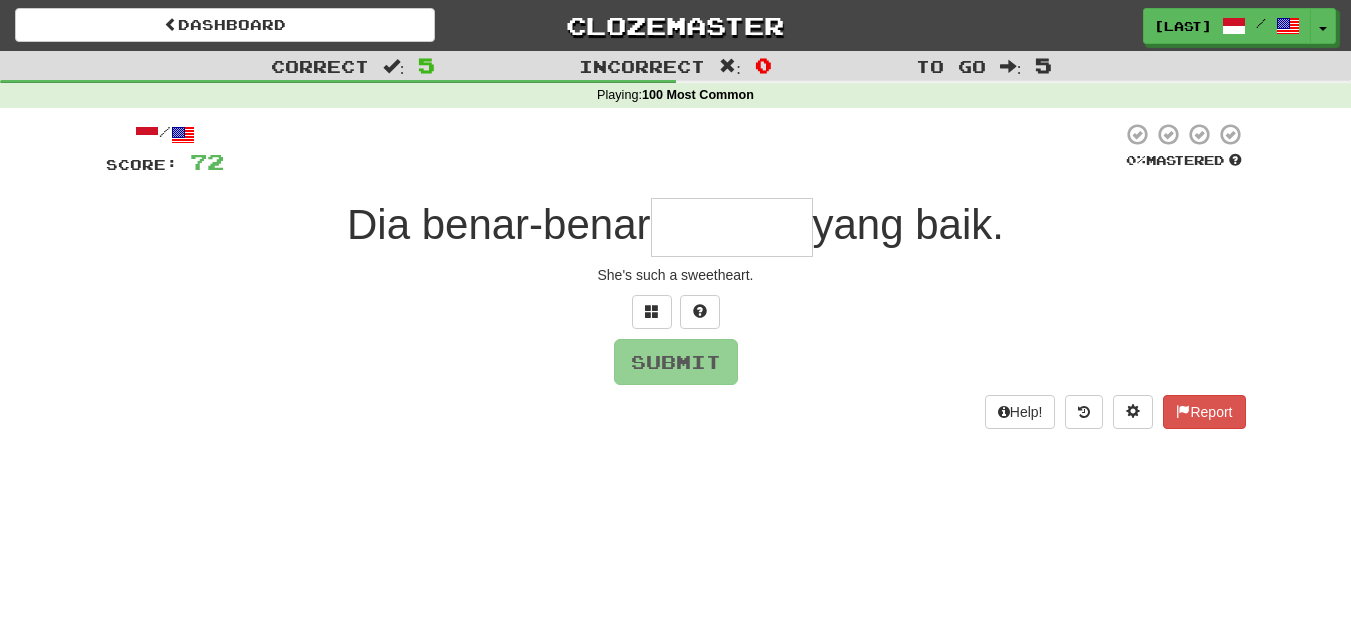 type on "*" 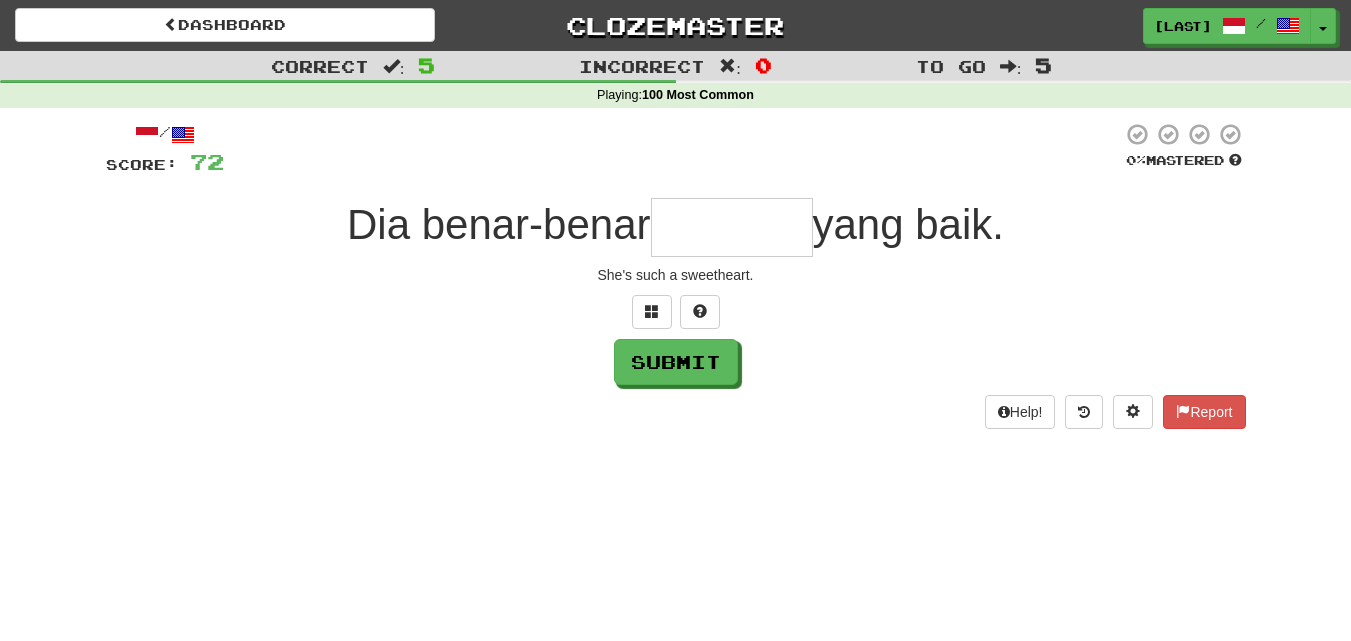 type on "*" 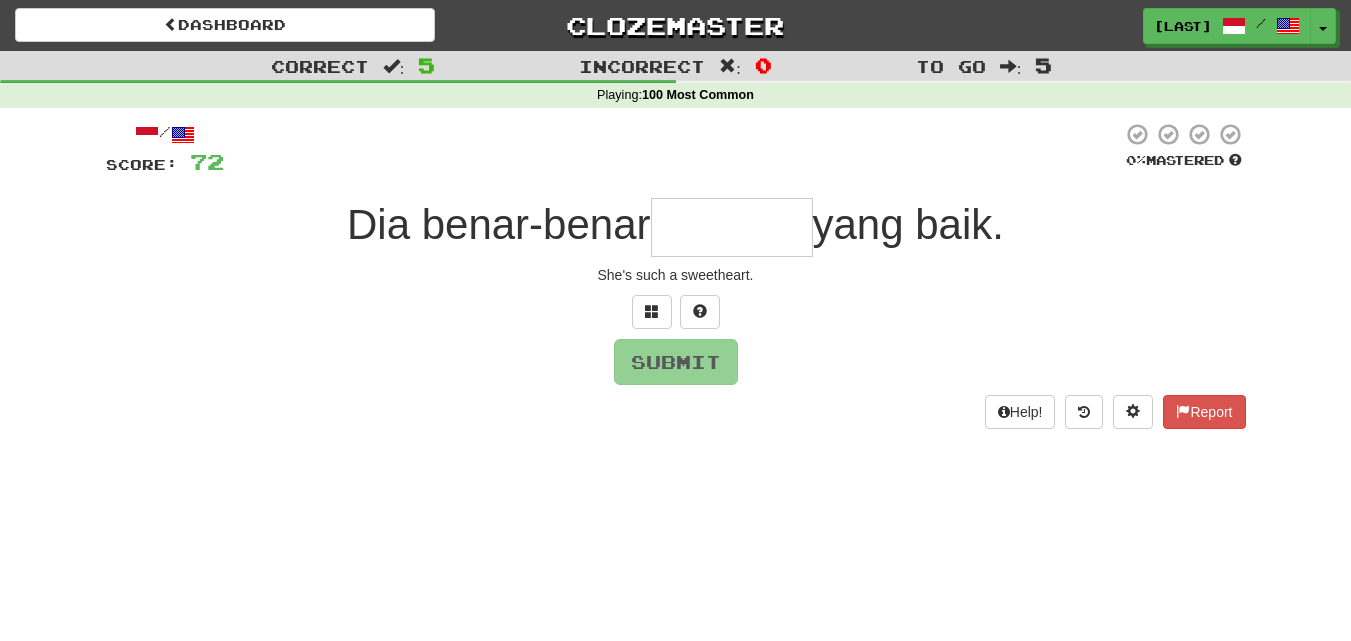 type on "*" 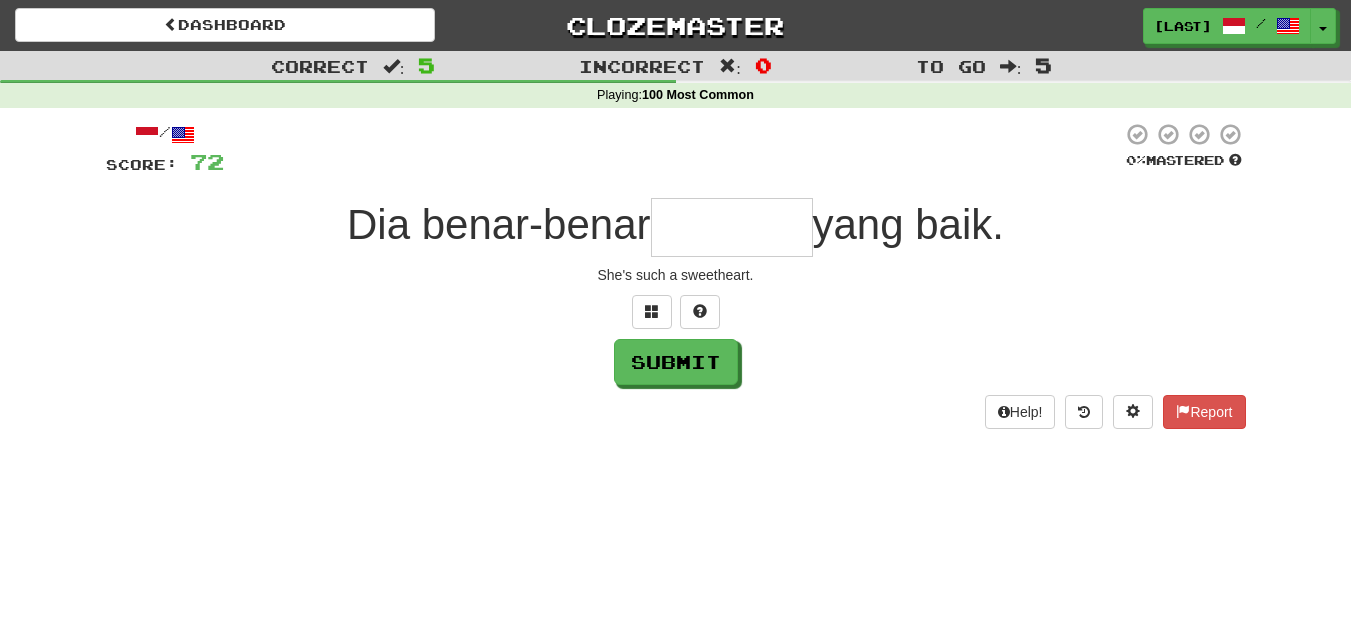 type on "*" 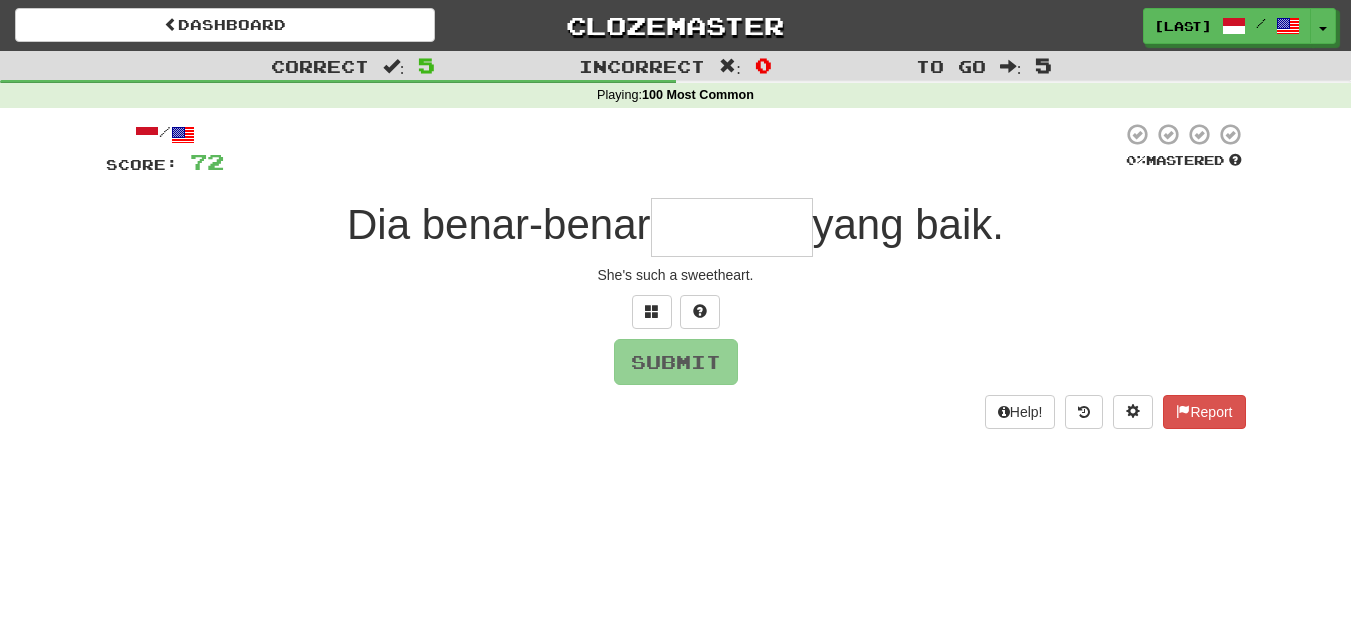 type on "*" 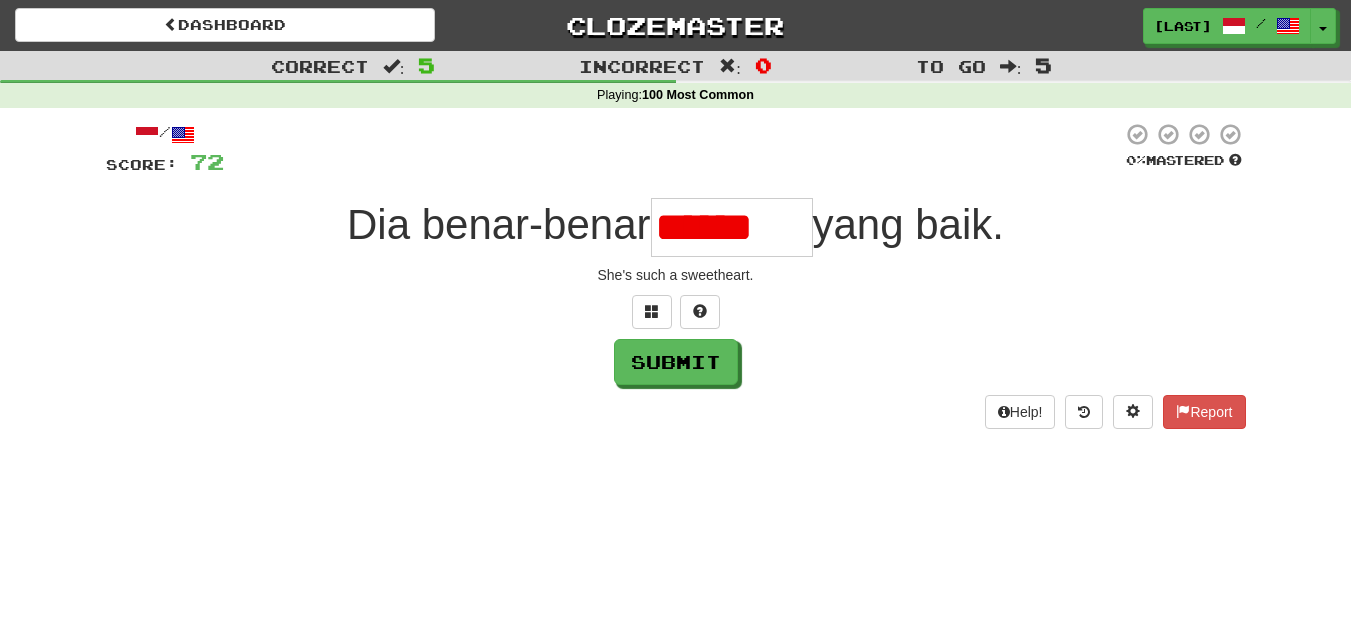 type on "*******" 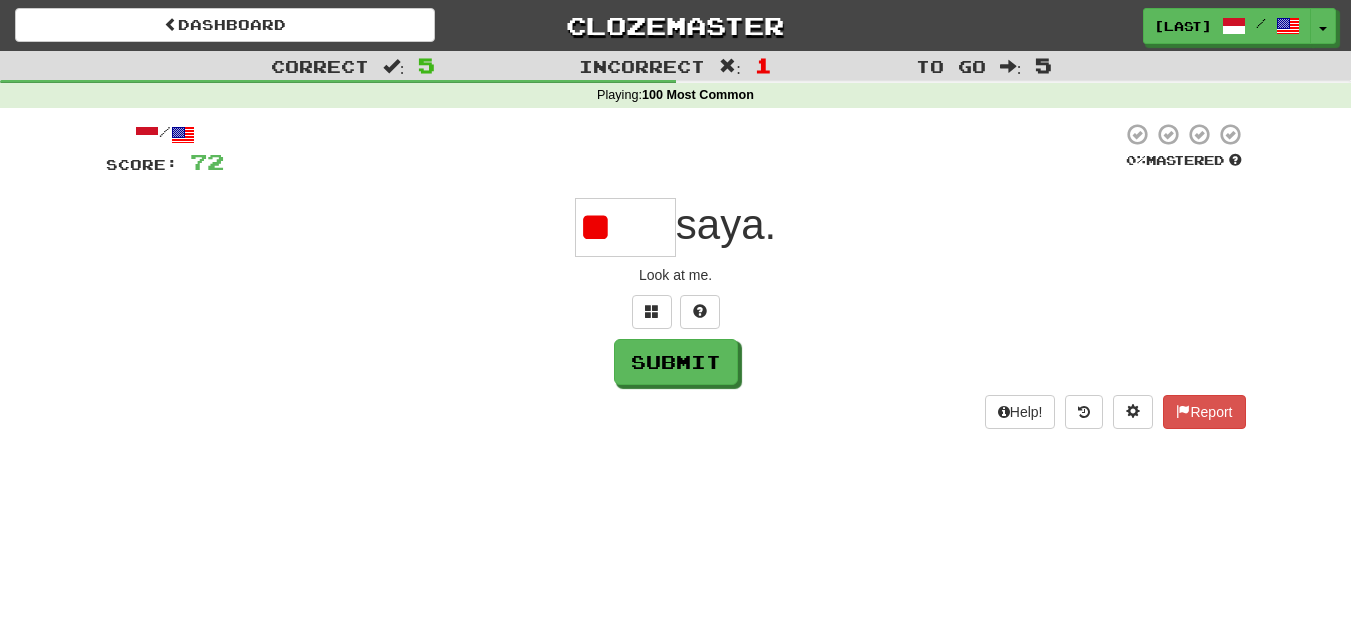 type on "*" 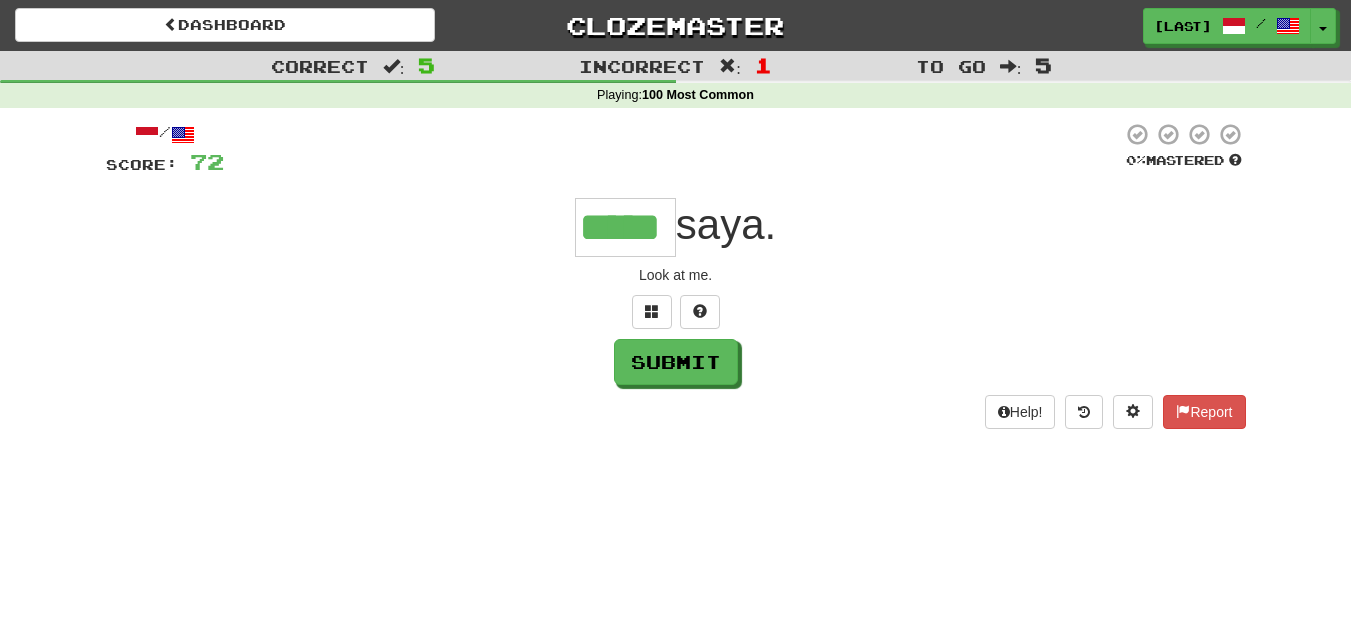 type on "*****" 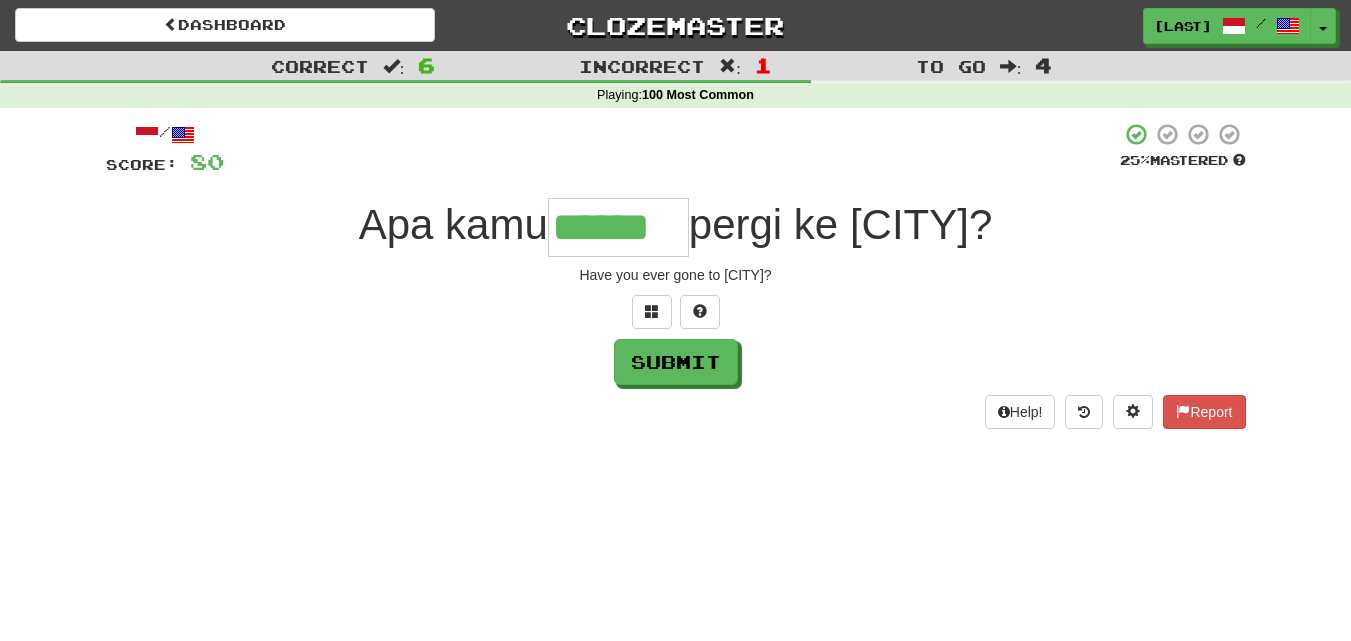 scroll, scrollTop: 0, scrollLeft: 2, axis: horizontal 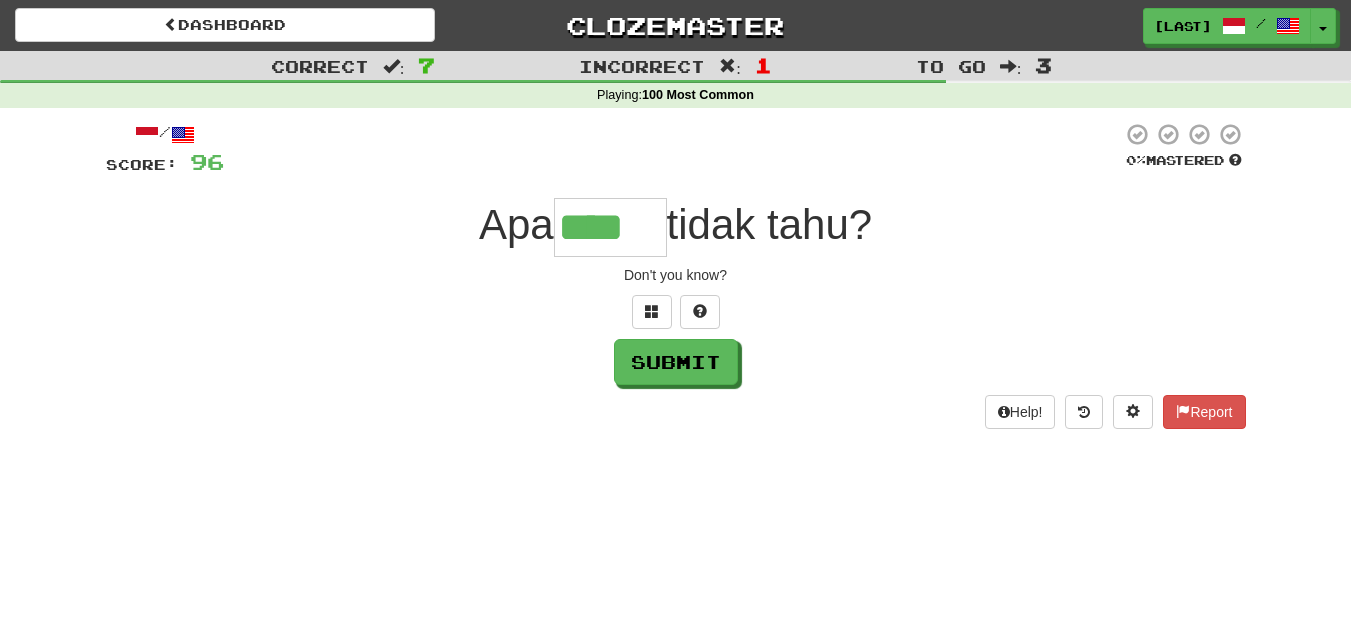 type on "****" 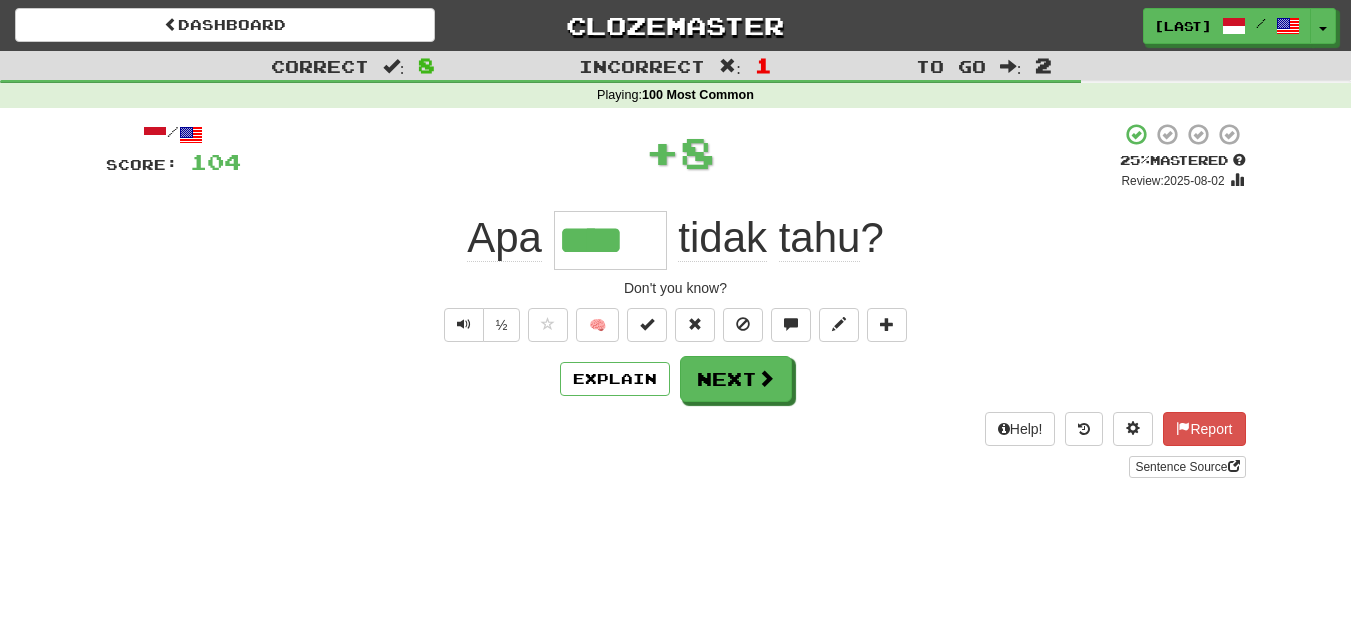 scroll, scrollTop: 0, scrollLeft: 0, axis: both 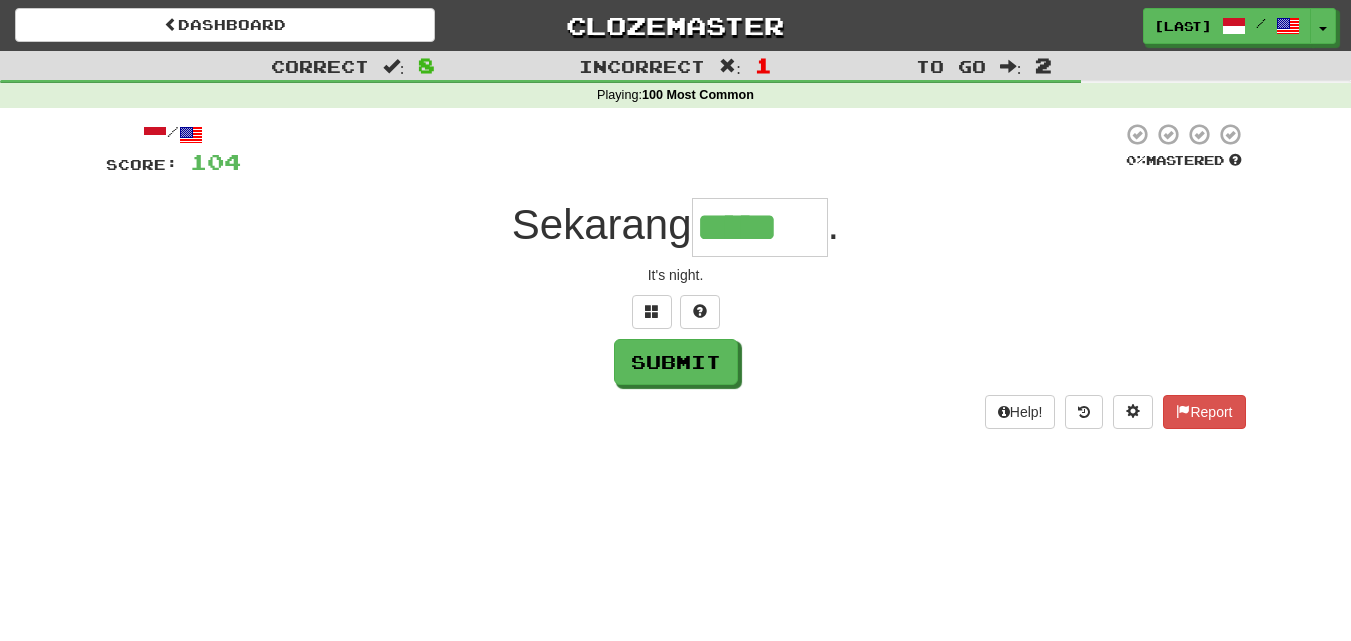 type on "*****" 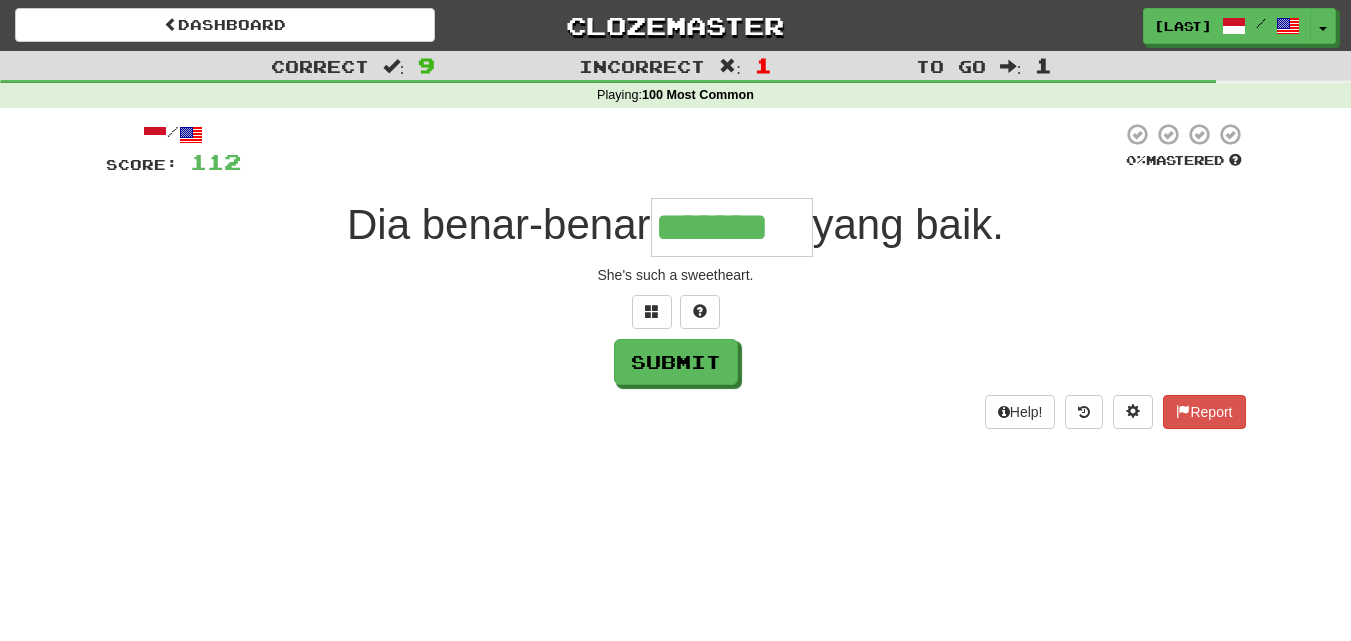 type on "*******" 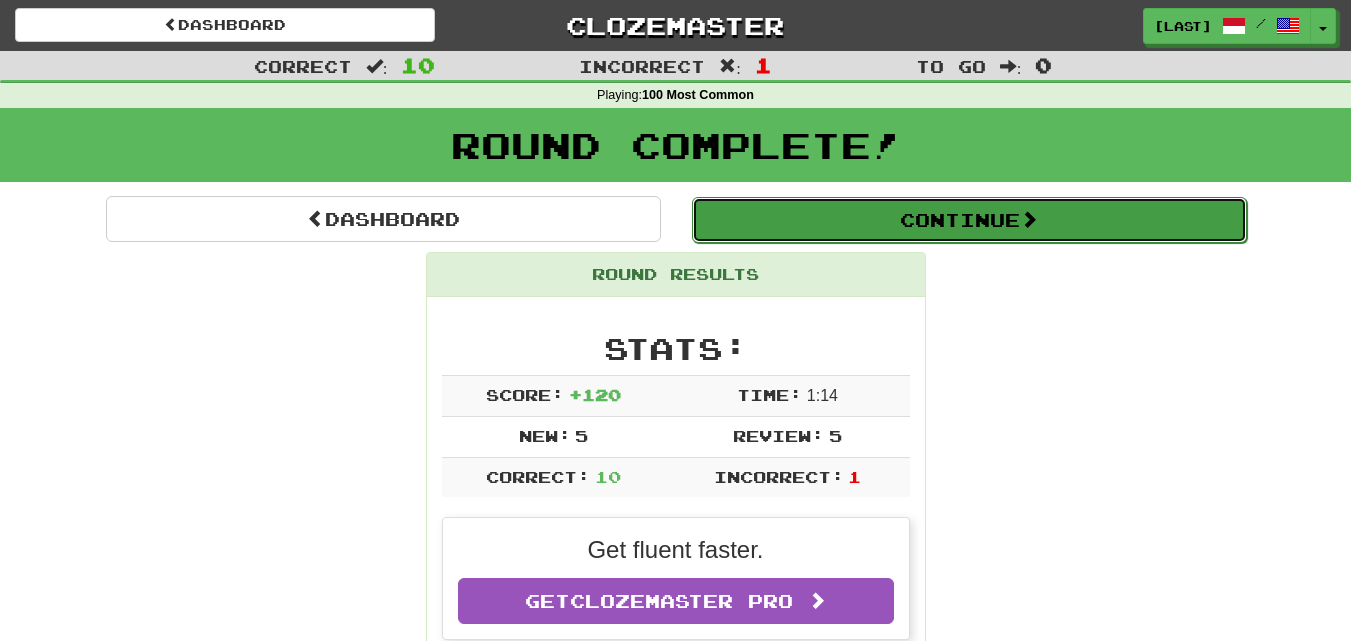 click on "Continue" at bounding box center (969, 220) 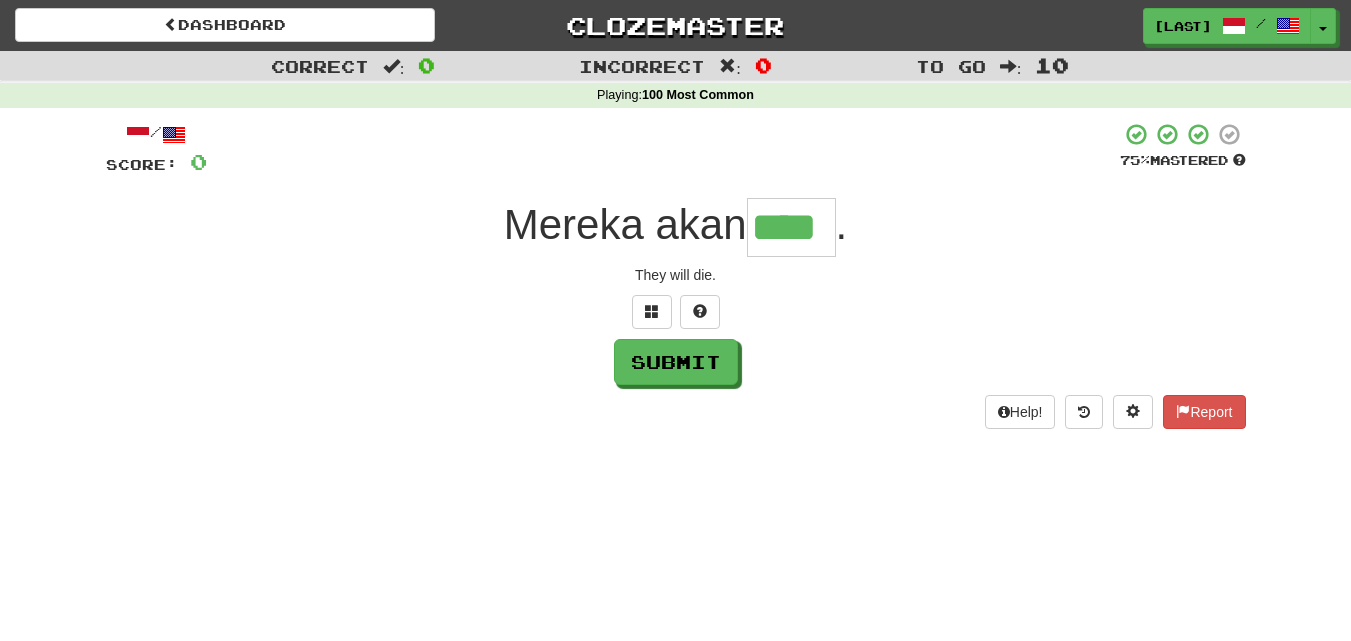 type on "****" 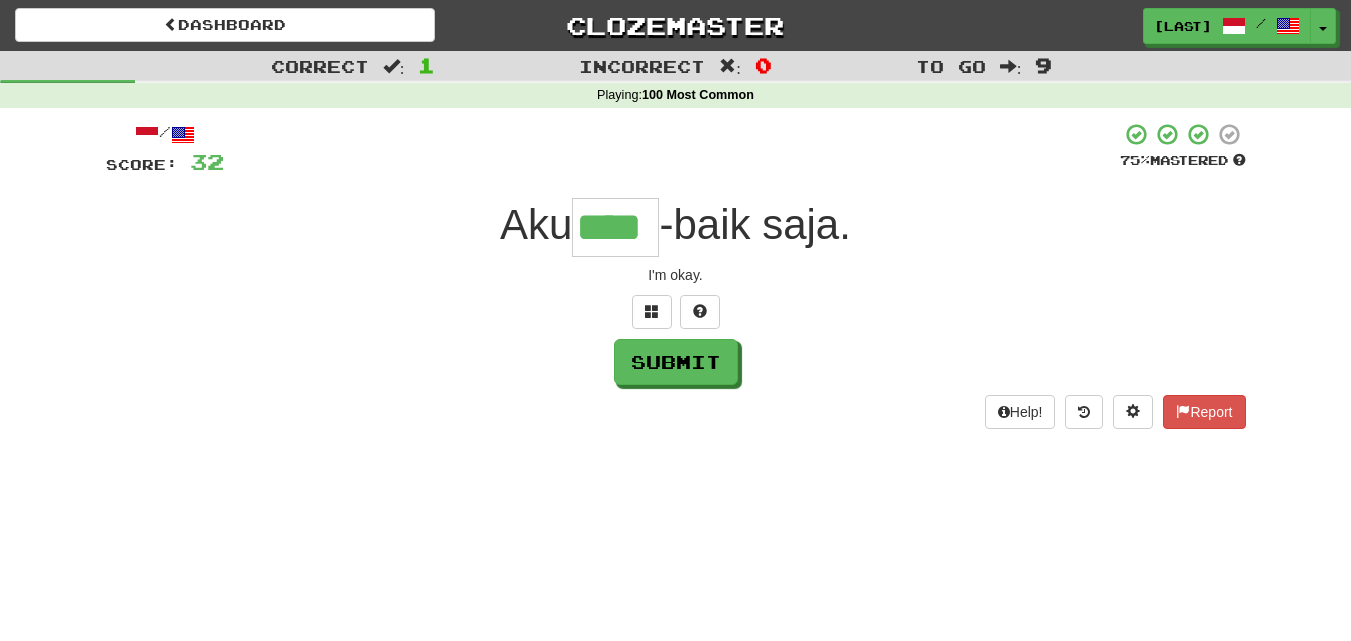 type on "****" 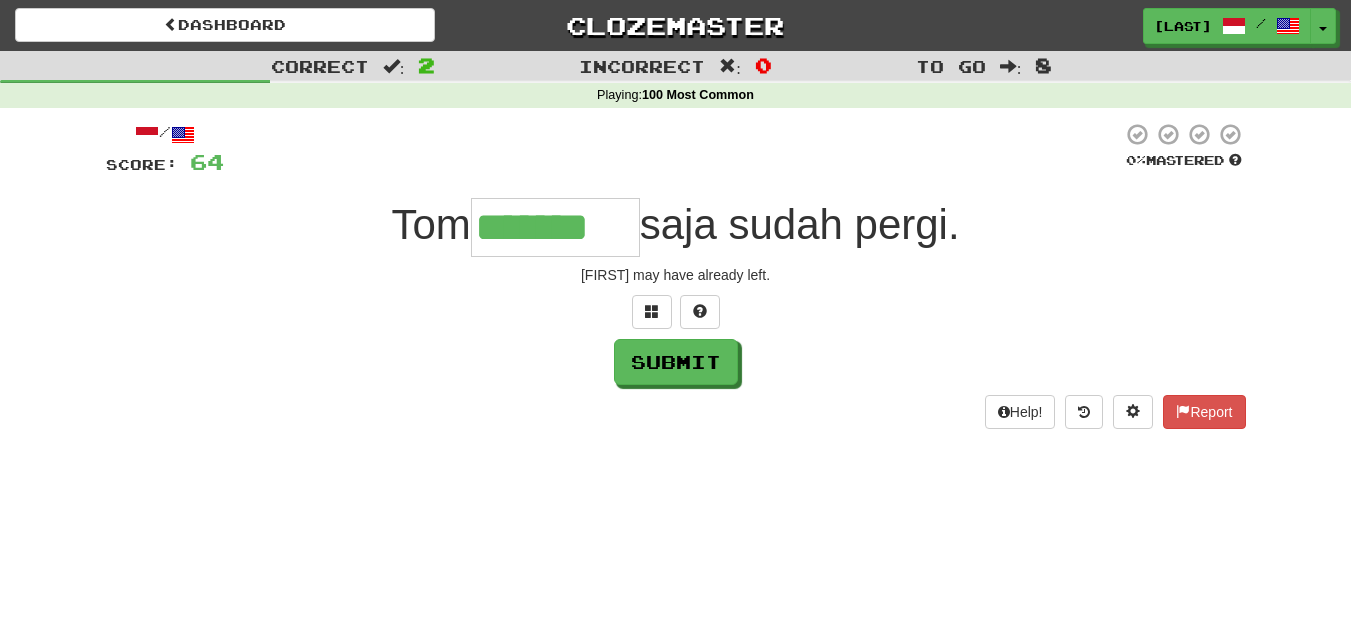 type on "*******" 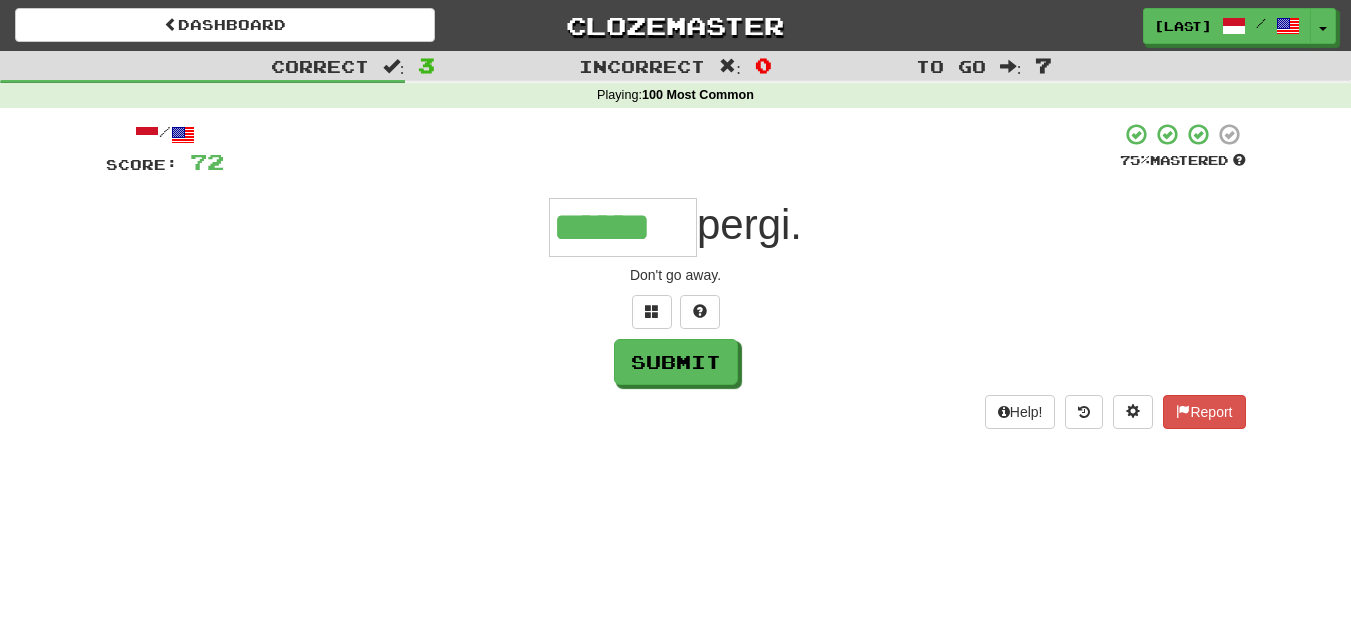 type on "******" 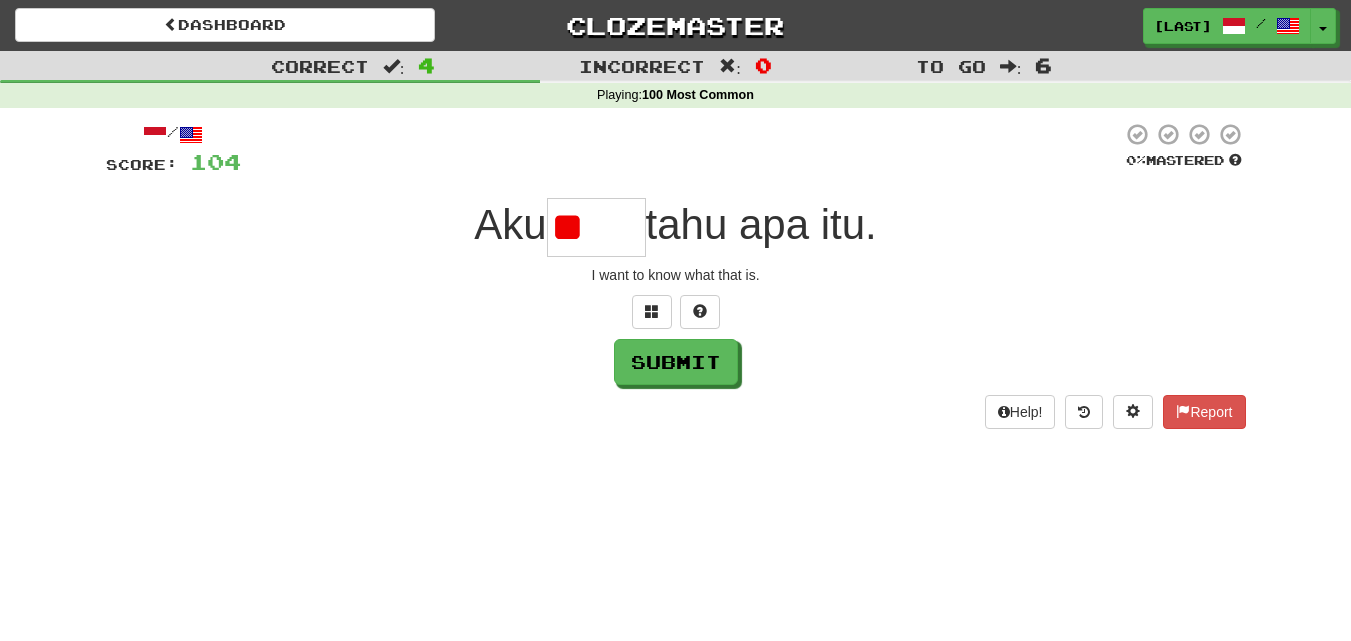 type on "*" 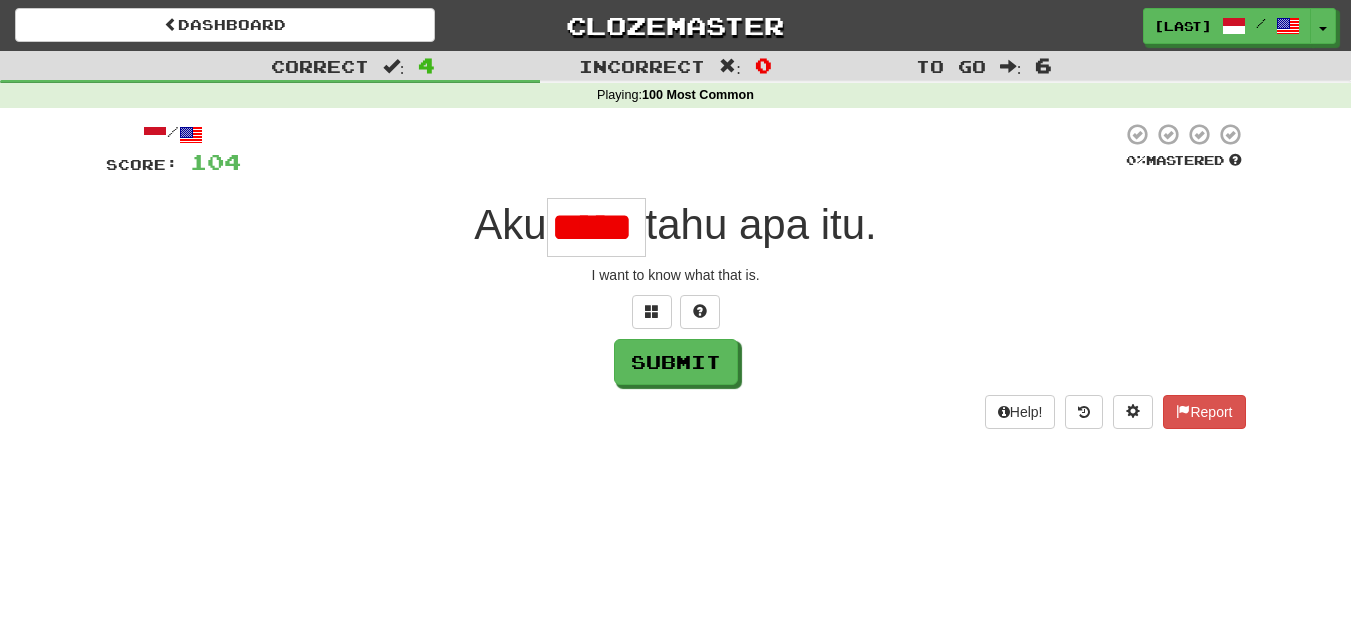 scroll, scrollTop: 0, scrollLeft: 0, axis: both 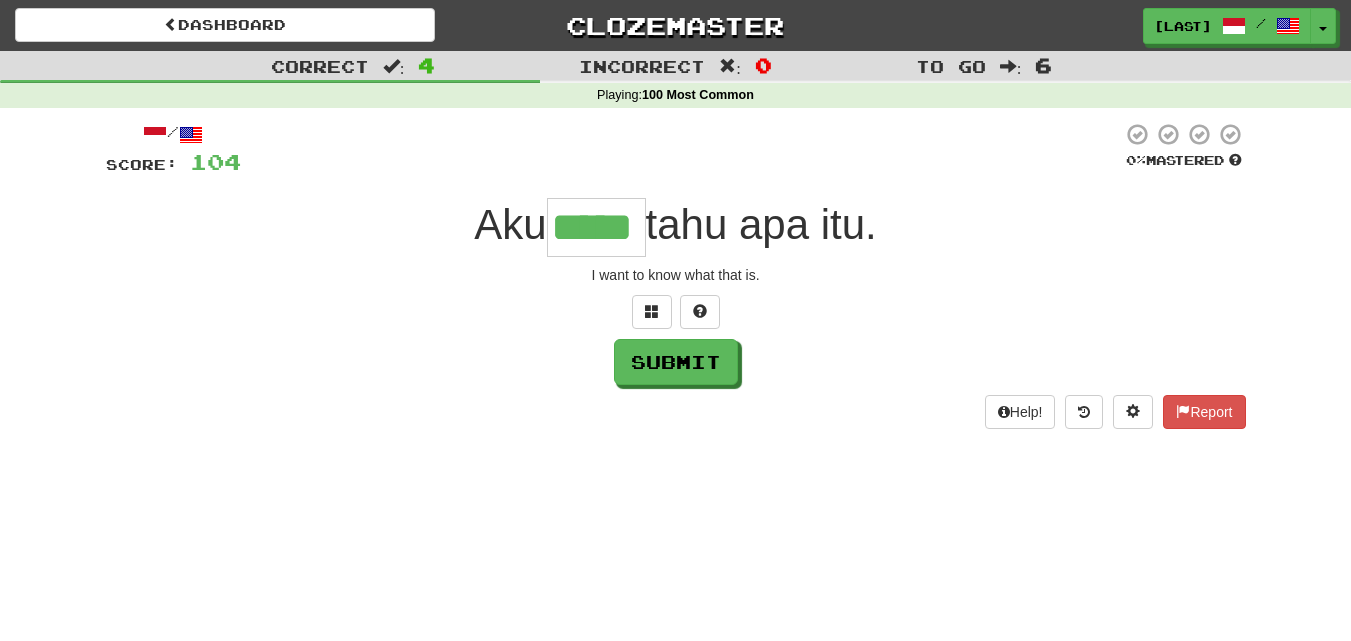 type on "*****" 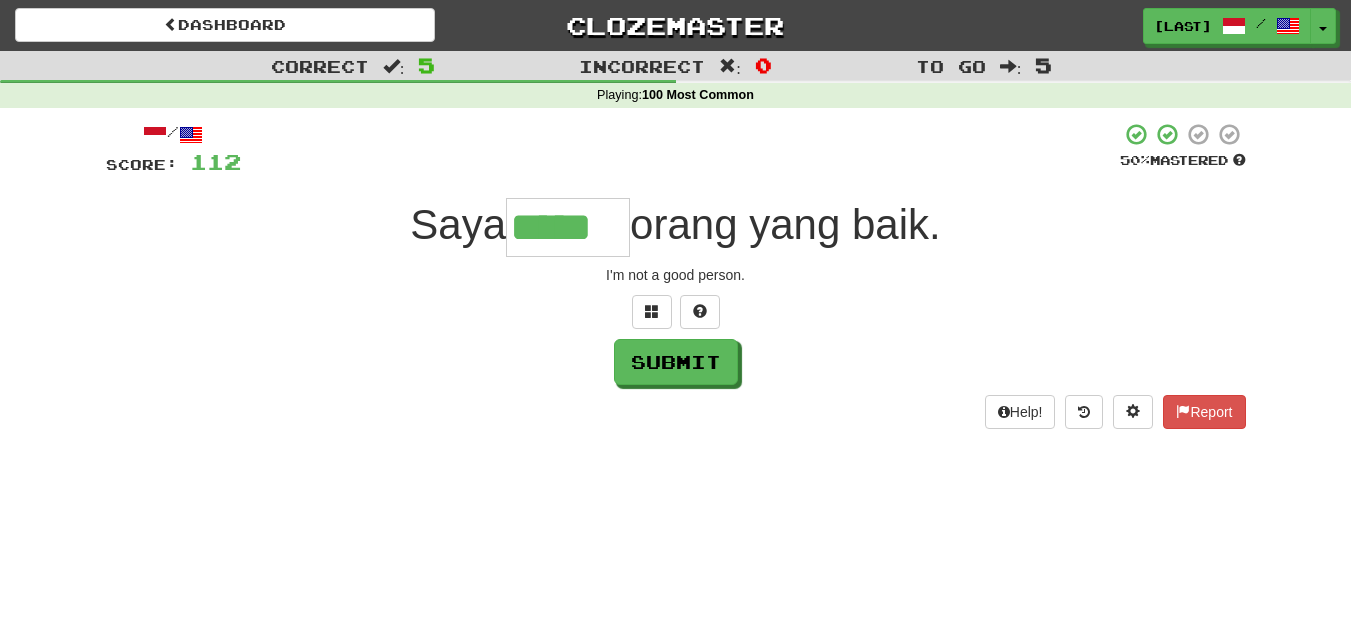 type on "*****" 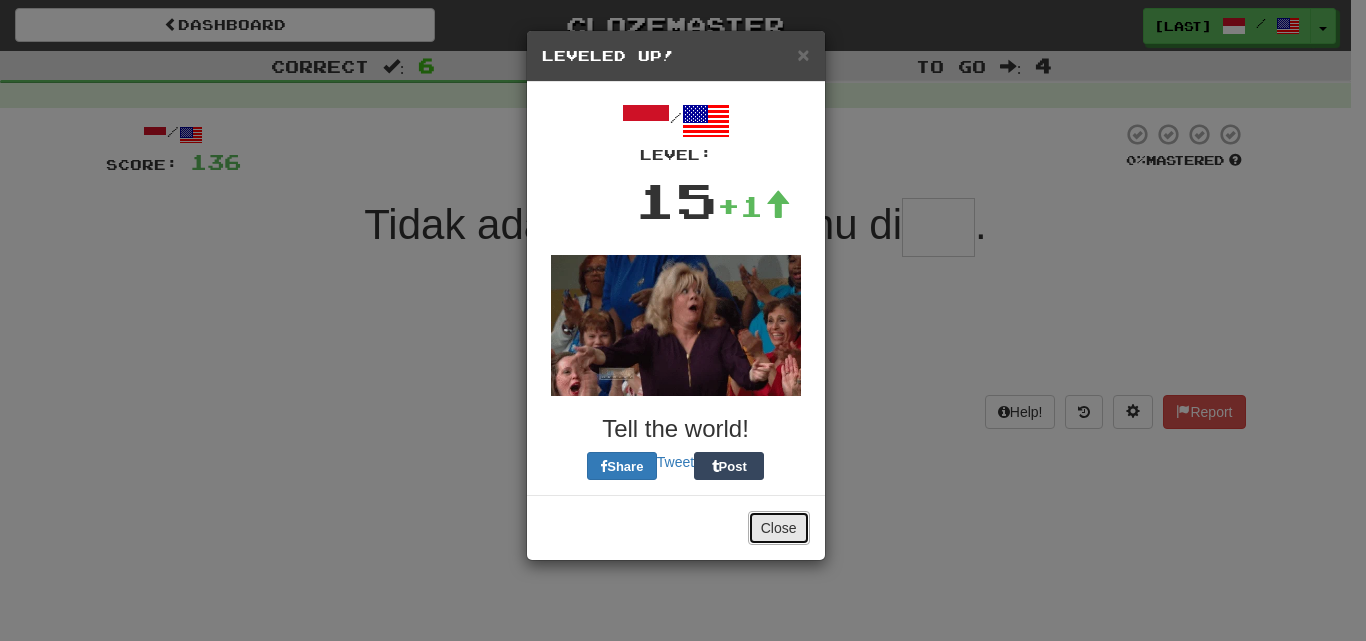 click on "Close" at bounding box center [779, 528] 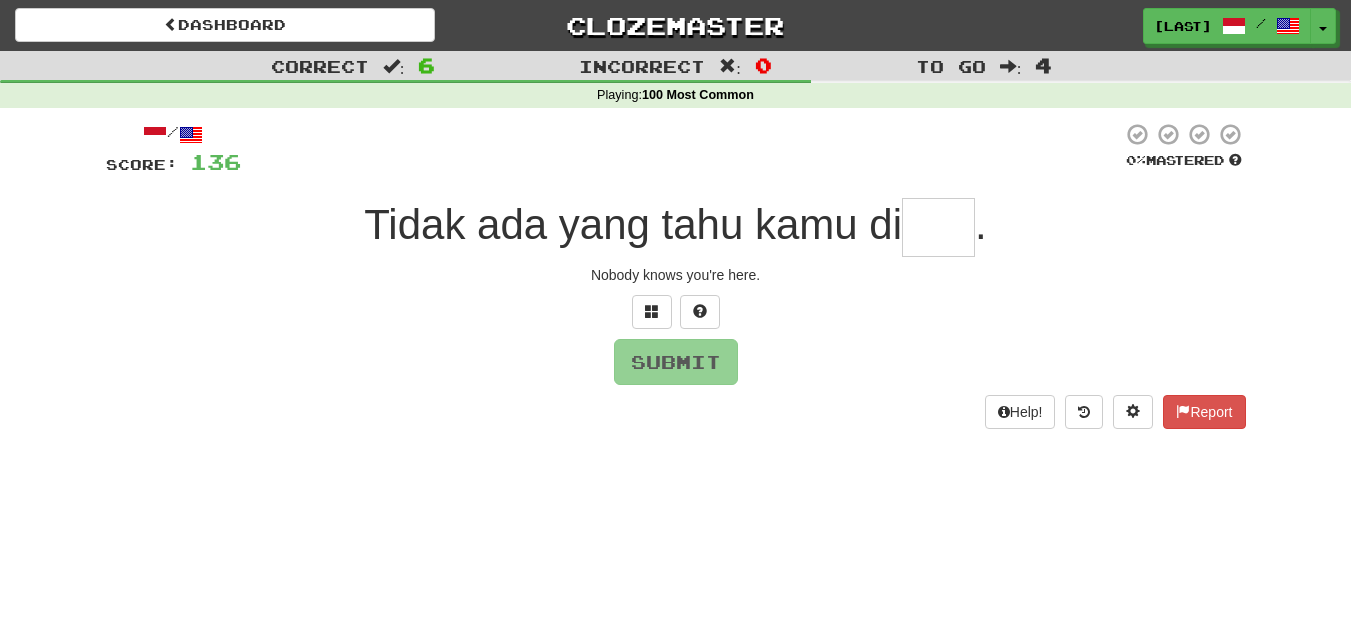 click at bounding box center [938, 227] 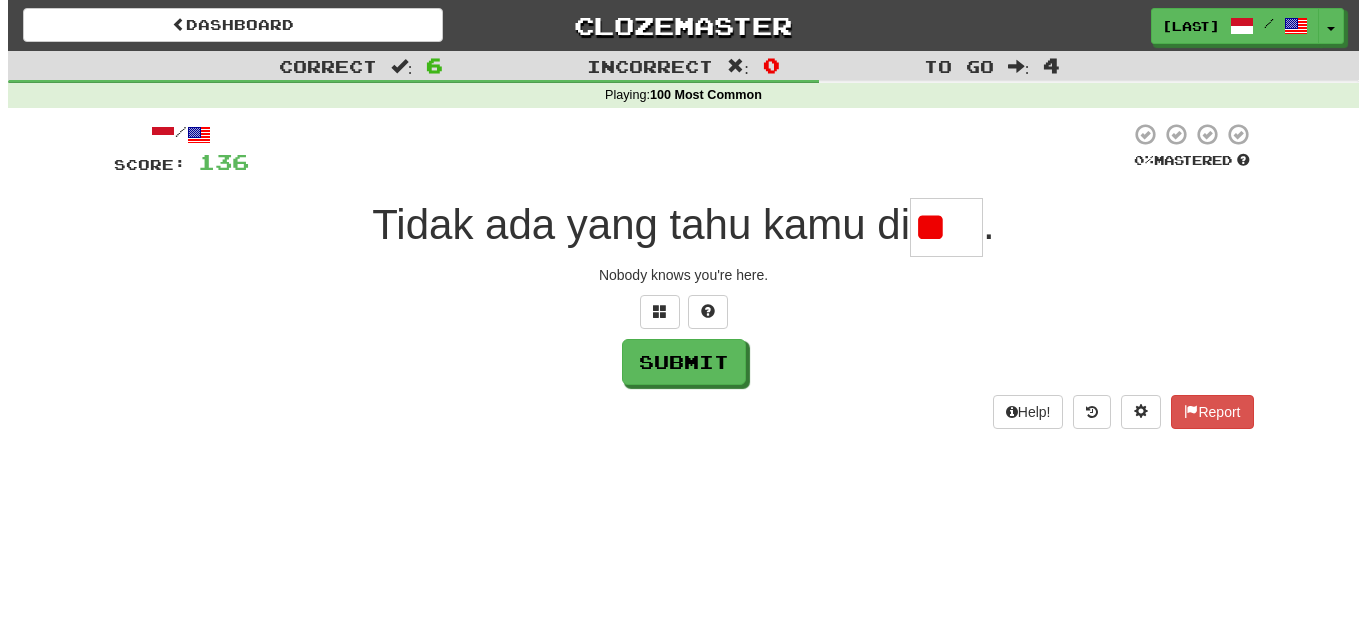 scroll, scrollTop: 0, scrollLeft: 0, axis: both 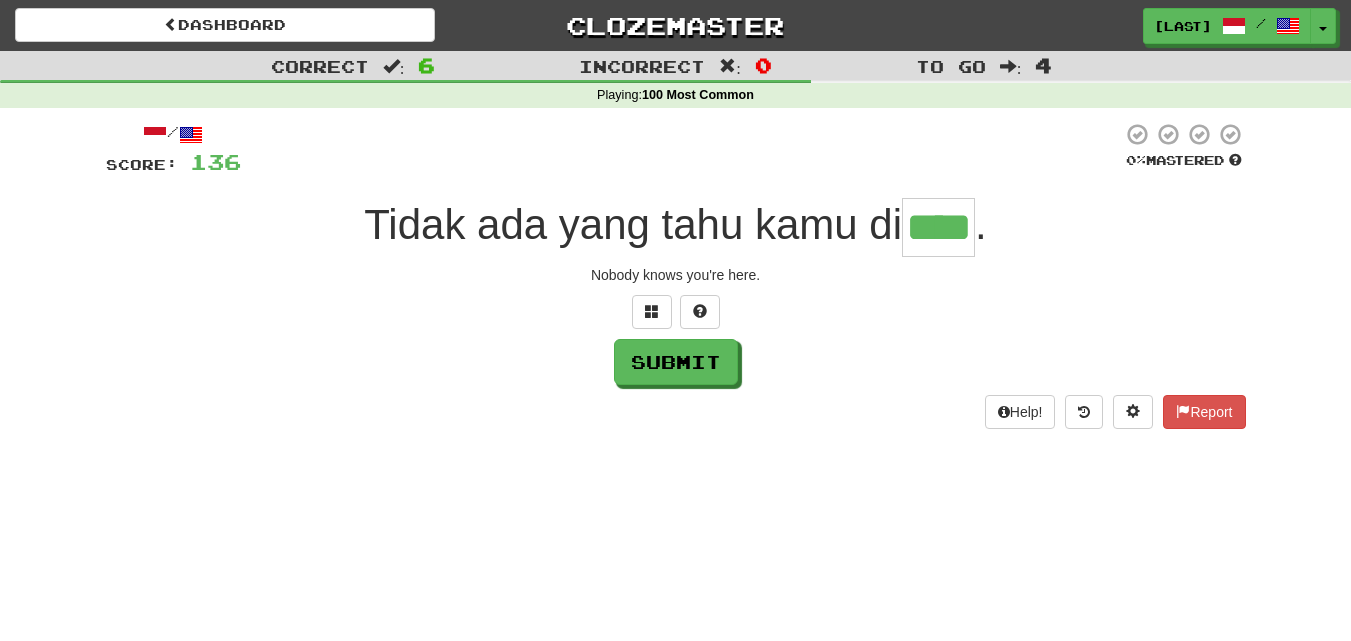 type on "****" 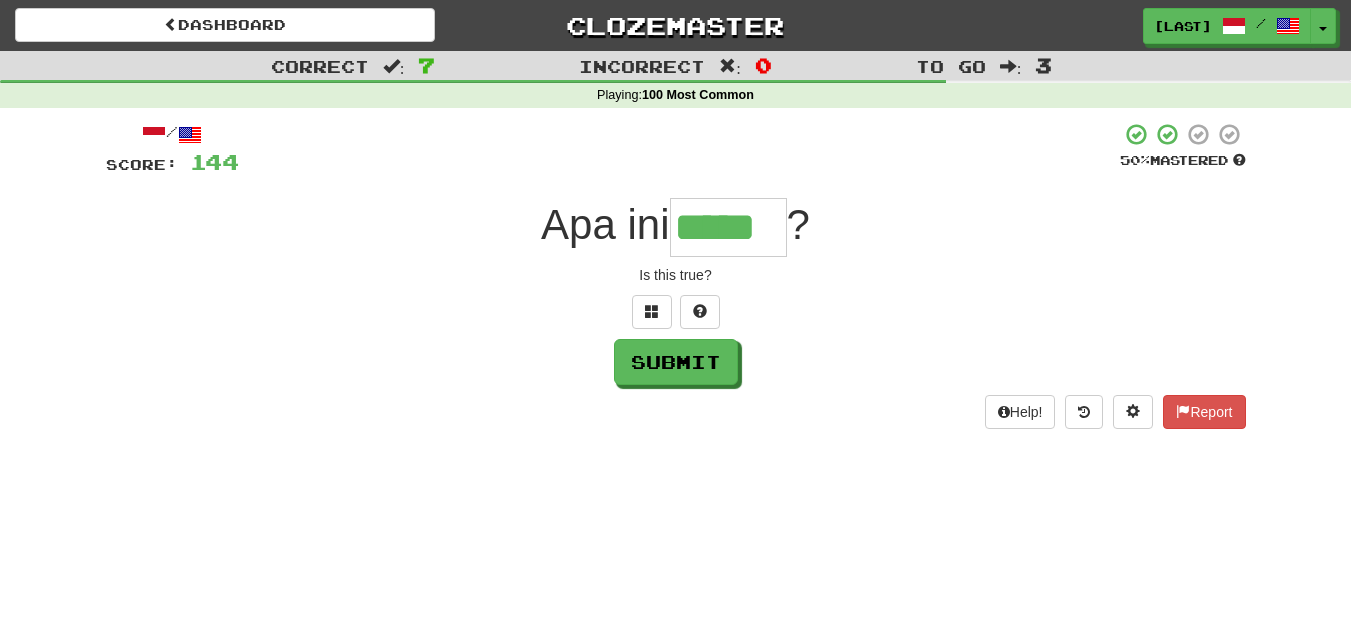type on "*****" 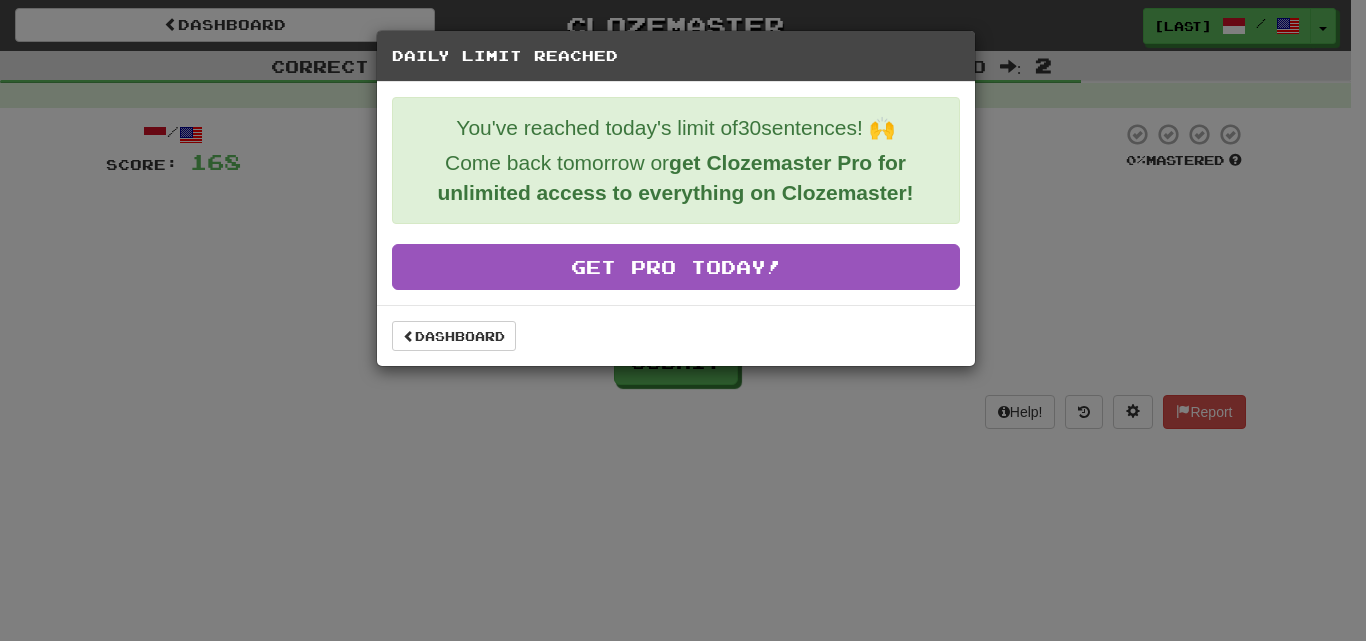 type on "*" 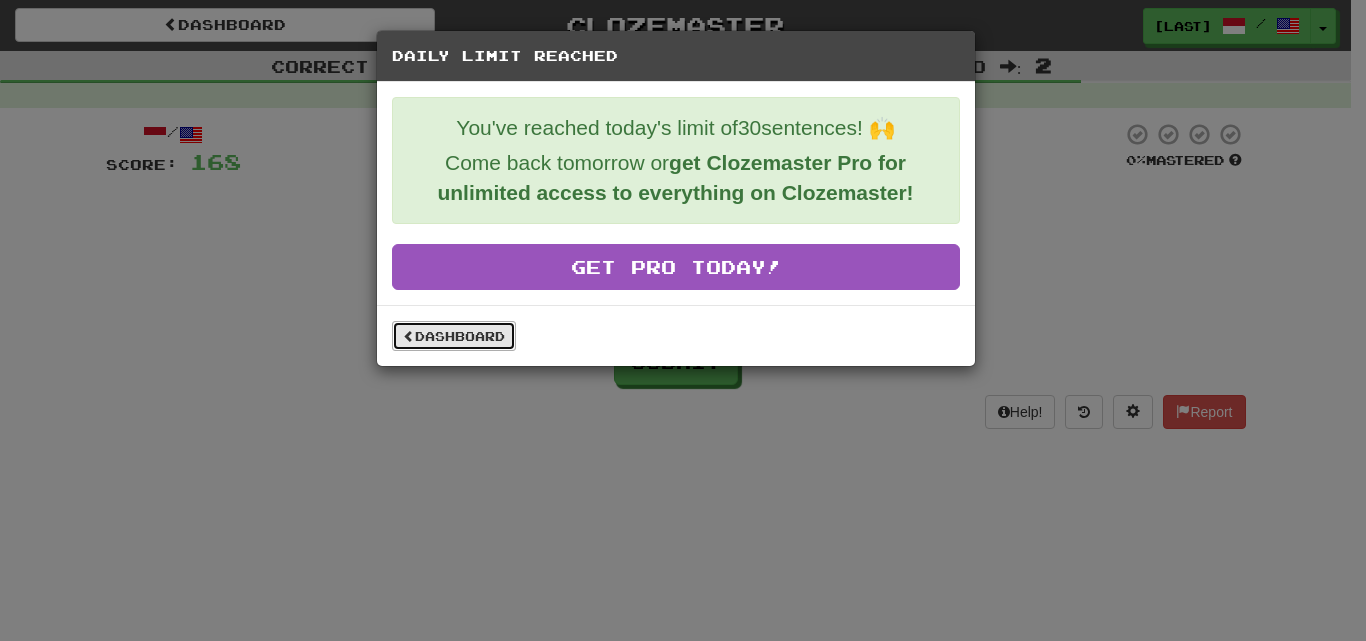 click on "Dashboard" at bounding box center (454, 336) 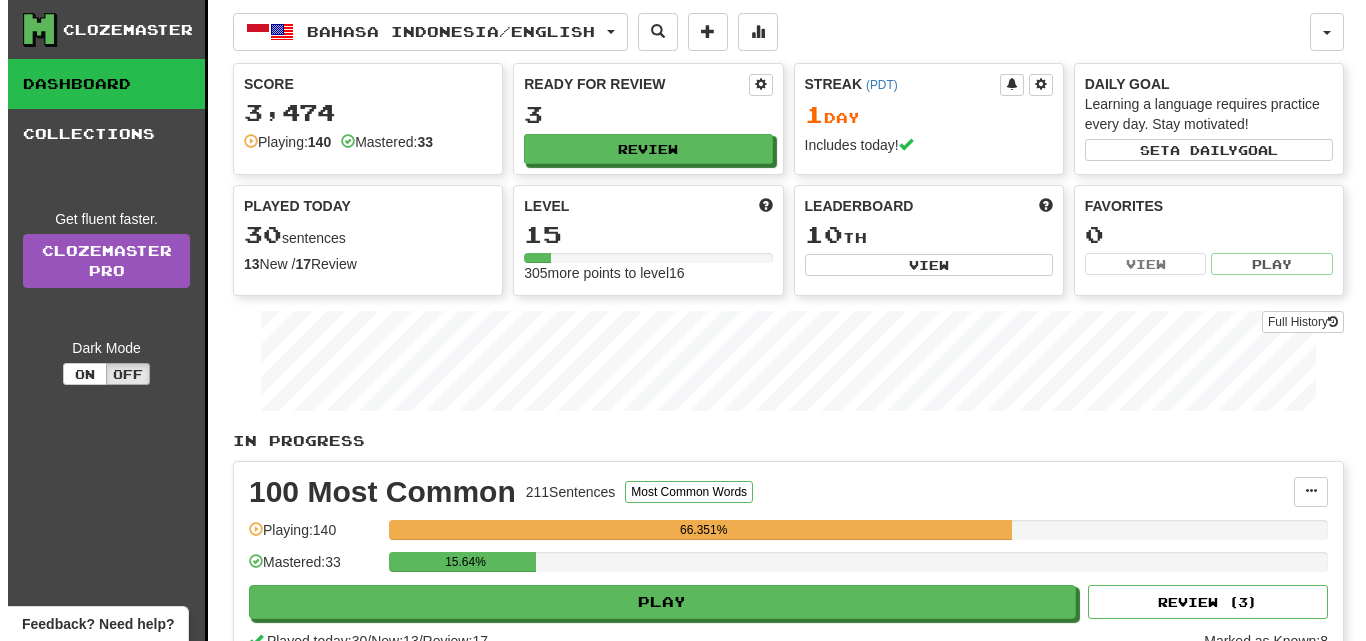 scroll, scrollTop: 0, scrollLeft: 0, axis: both 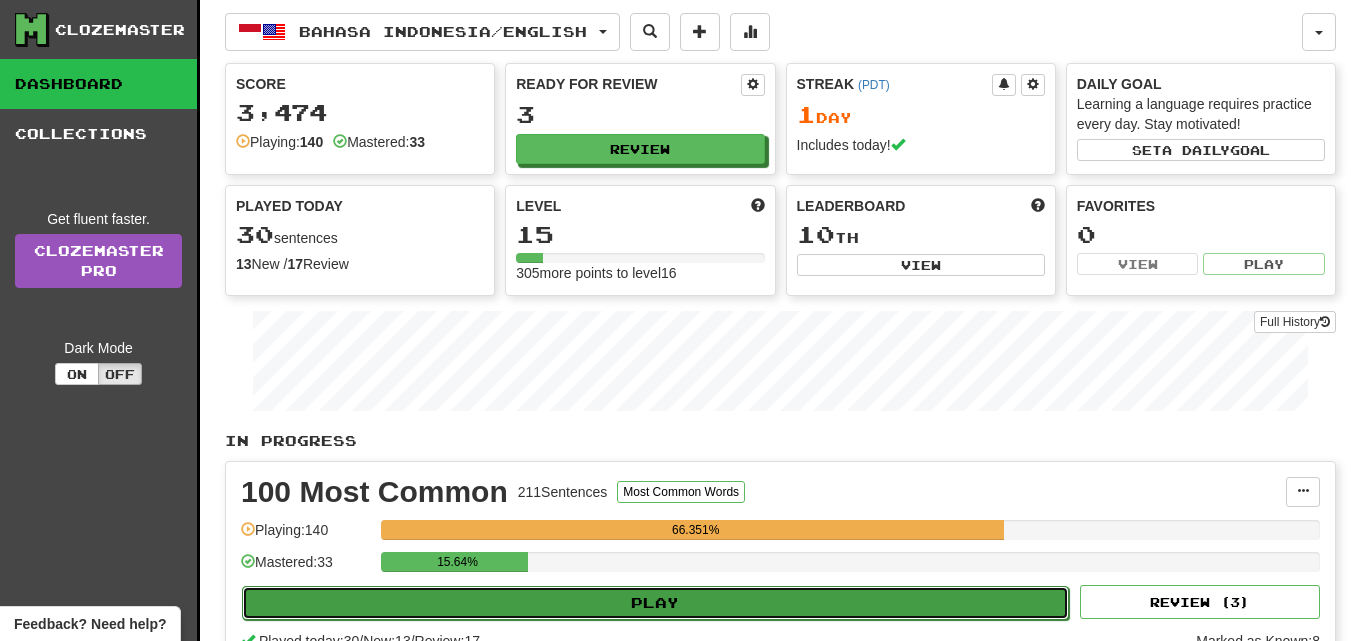 click on "Play" at bounding box center (655, 603) 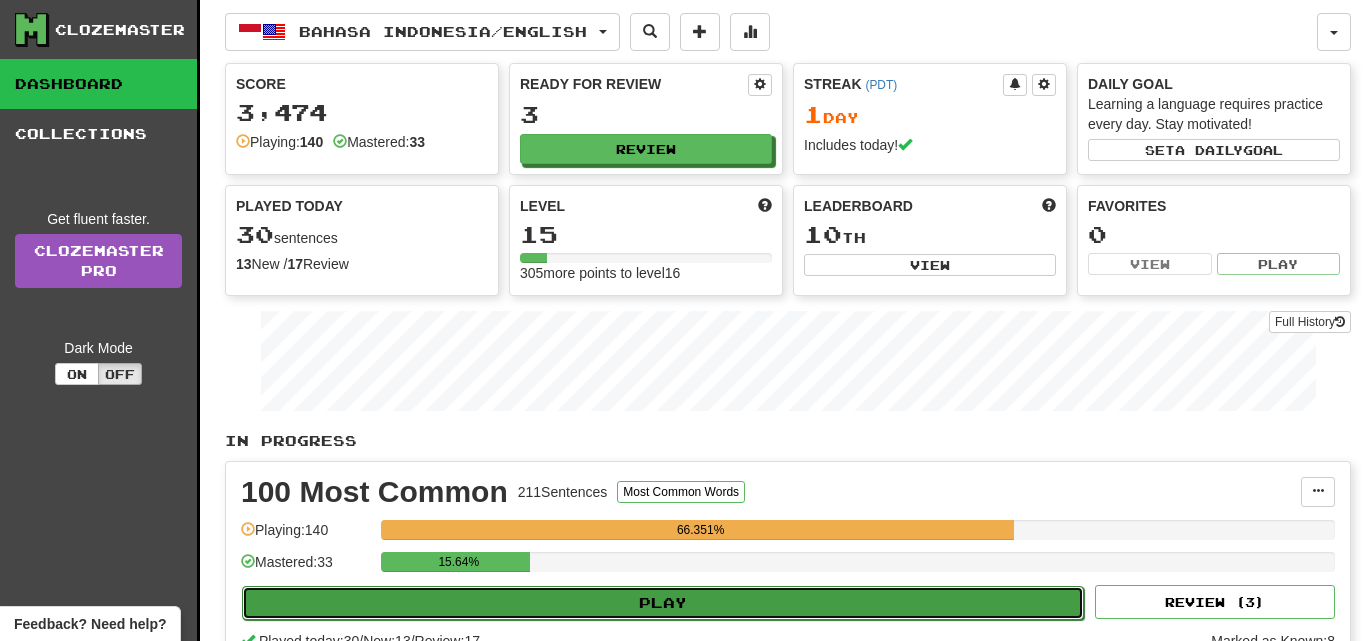 select on "**" 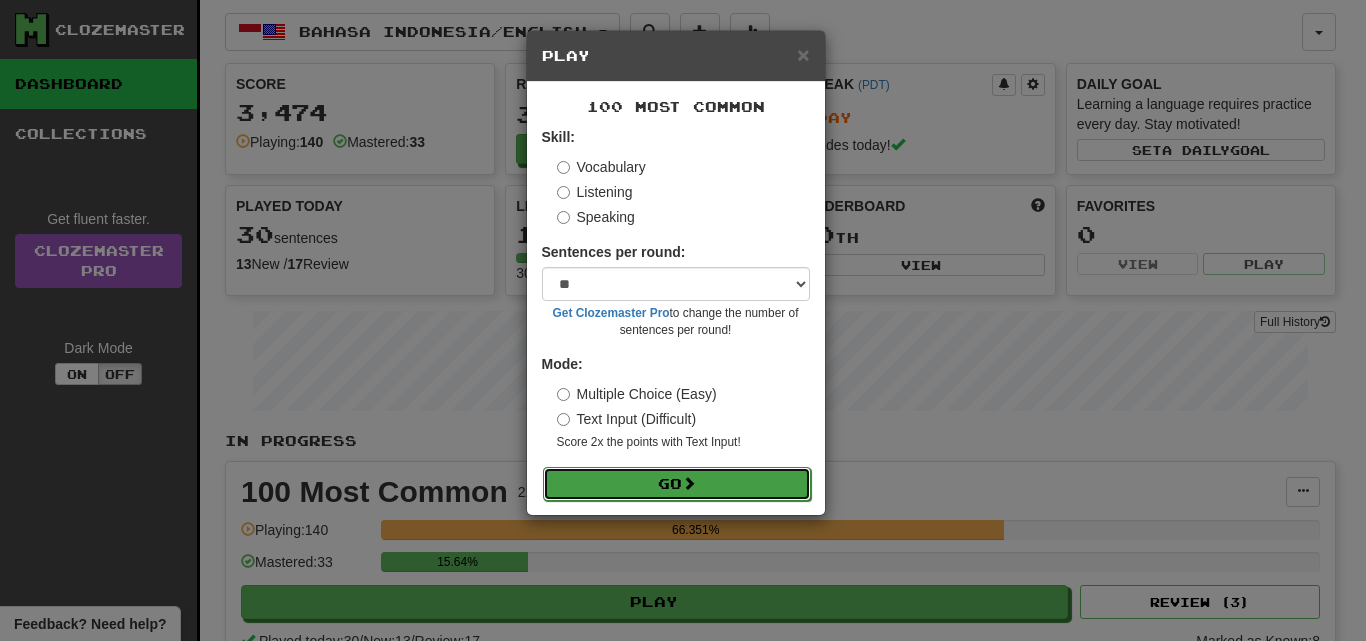 click on "Go" at bounding box center [677, 484] 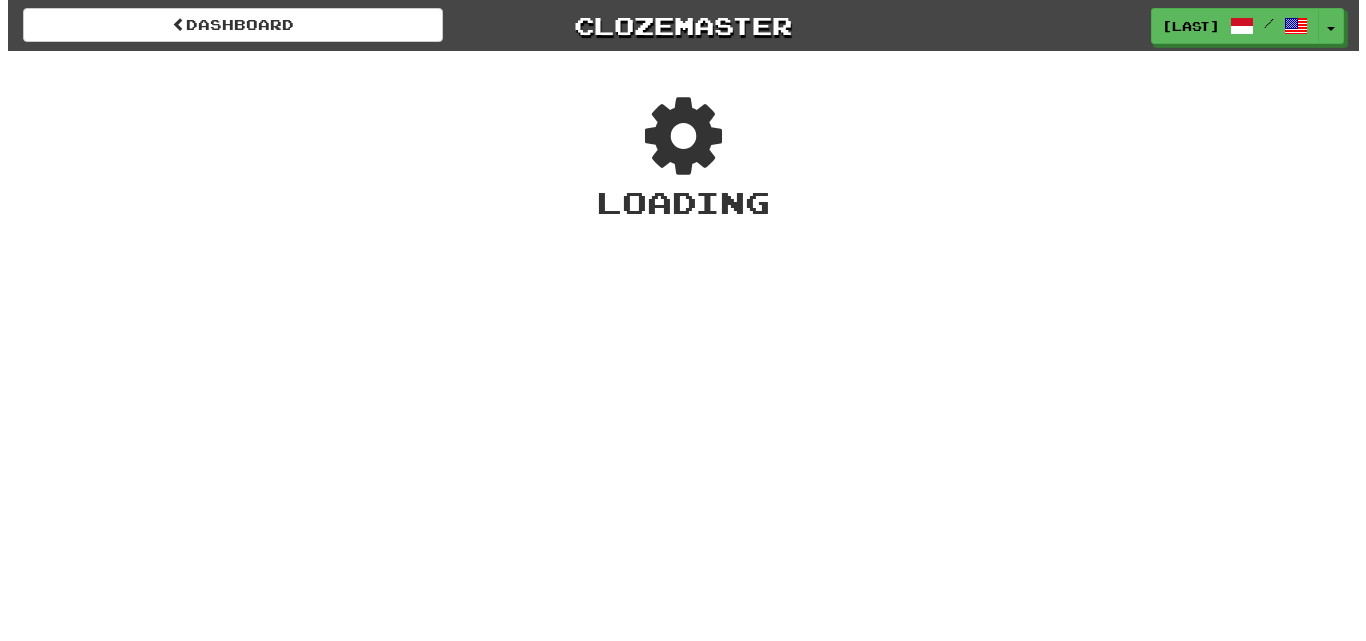scroll, scrollTop: 0, scrollLeft: 0, axis: both 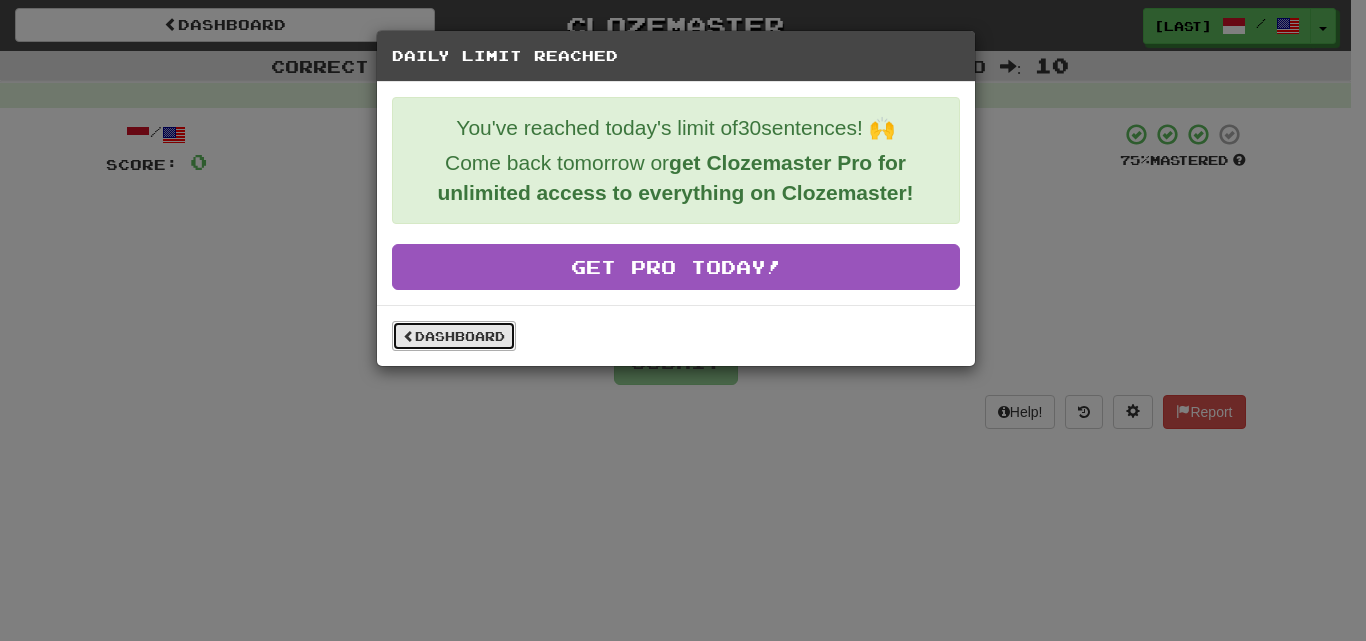 click on "Dashboard" at bounding box center (454, 336) 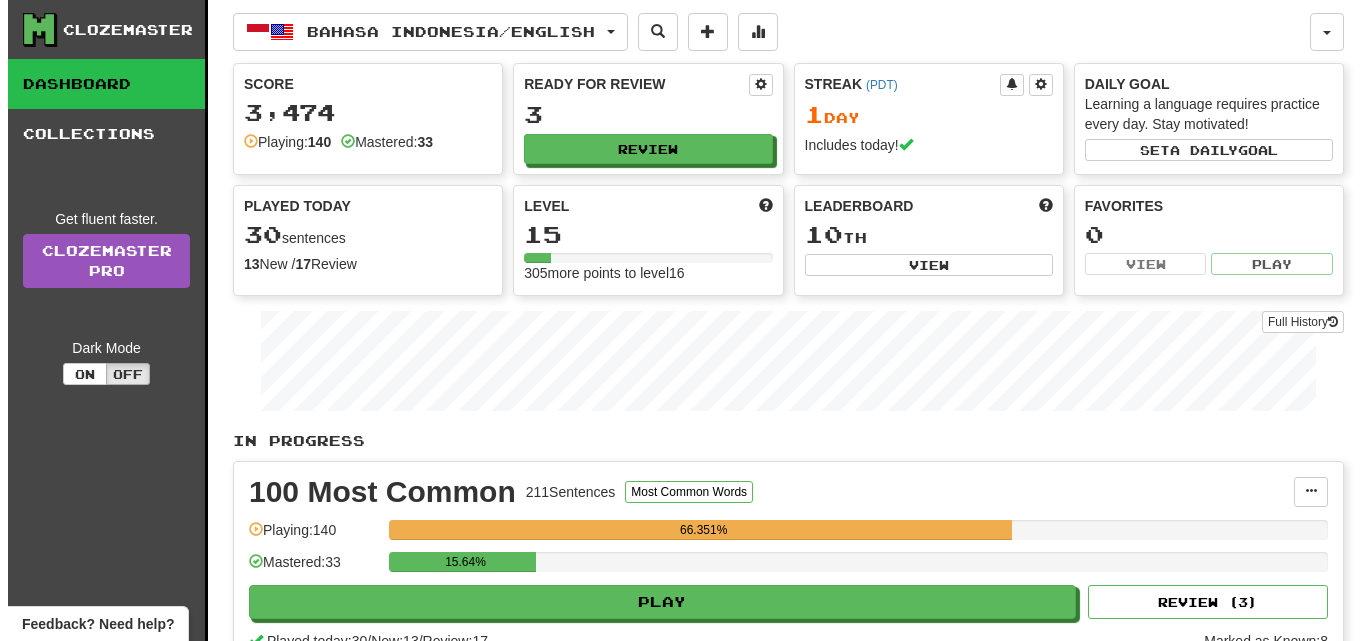 scroll, scrollTop: 0, scrollLeft: 0, axis: both 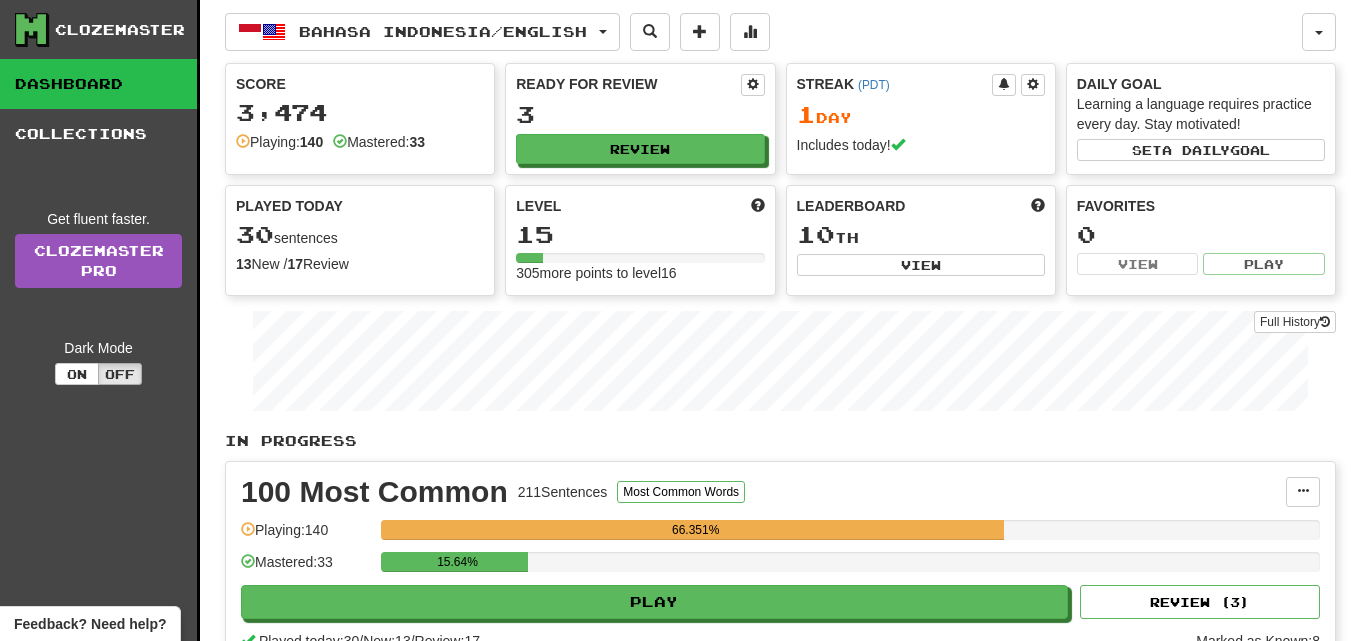click on "3" at bounding box center (640, 114) 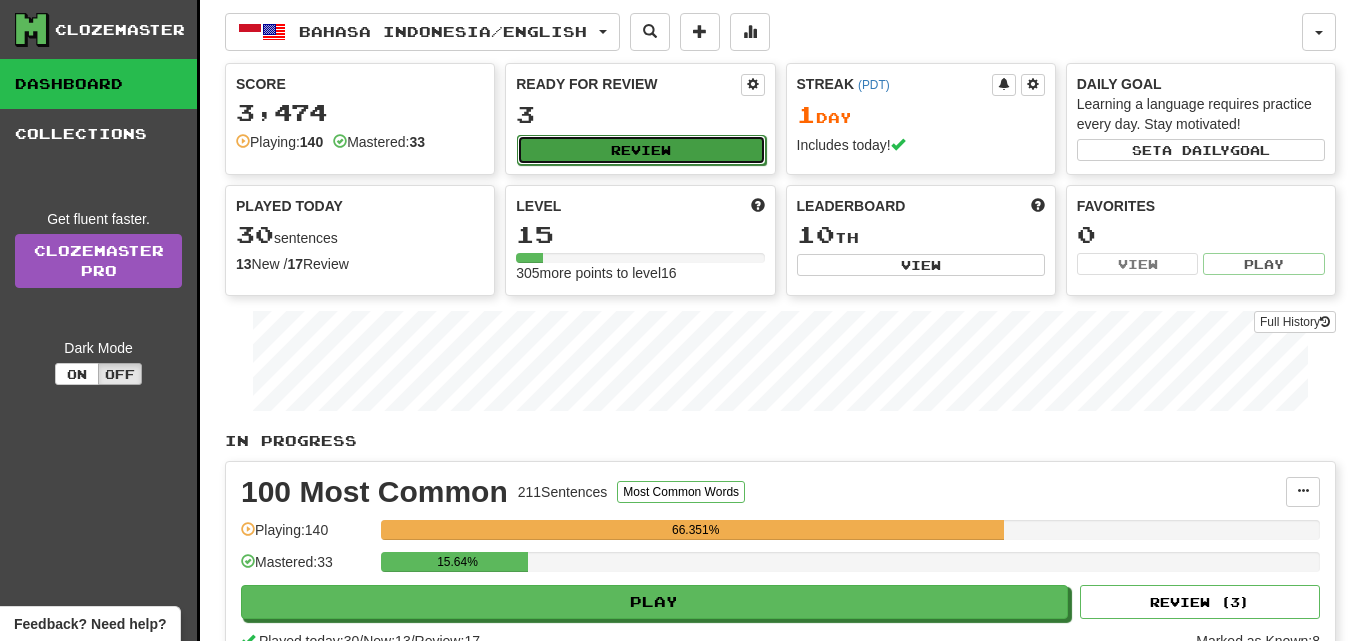 click on "Review" at bounding box center [641, 150] 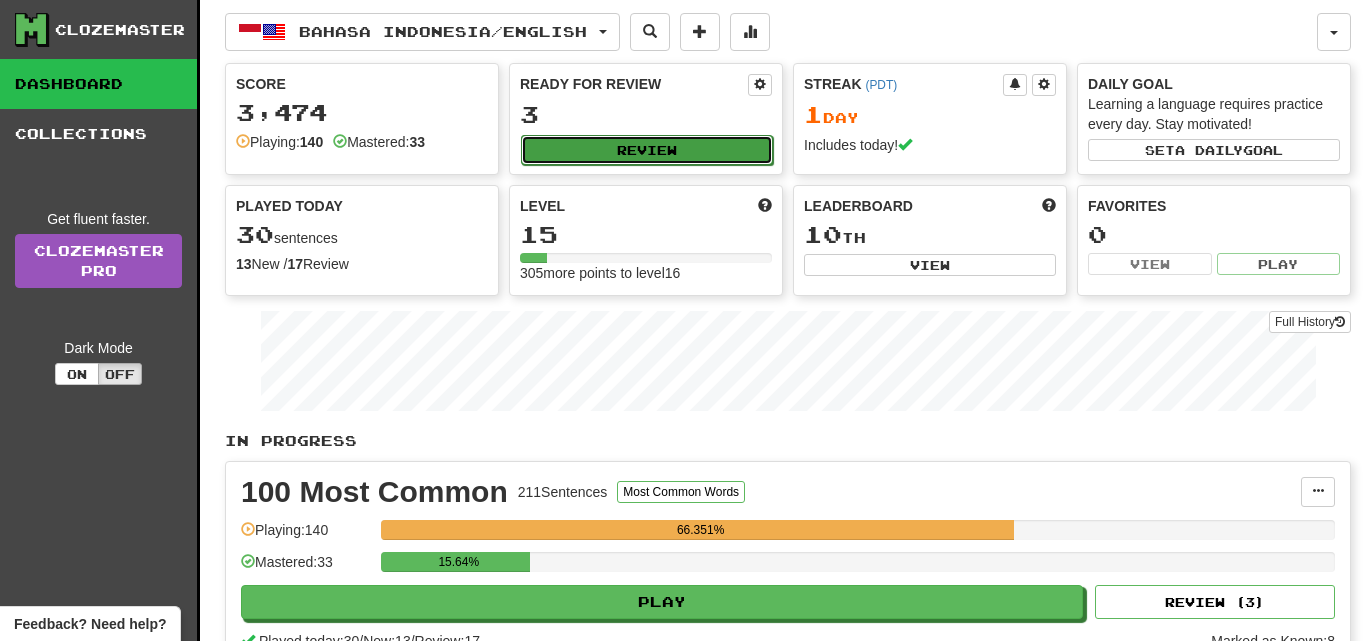 select on "**" 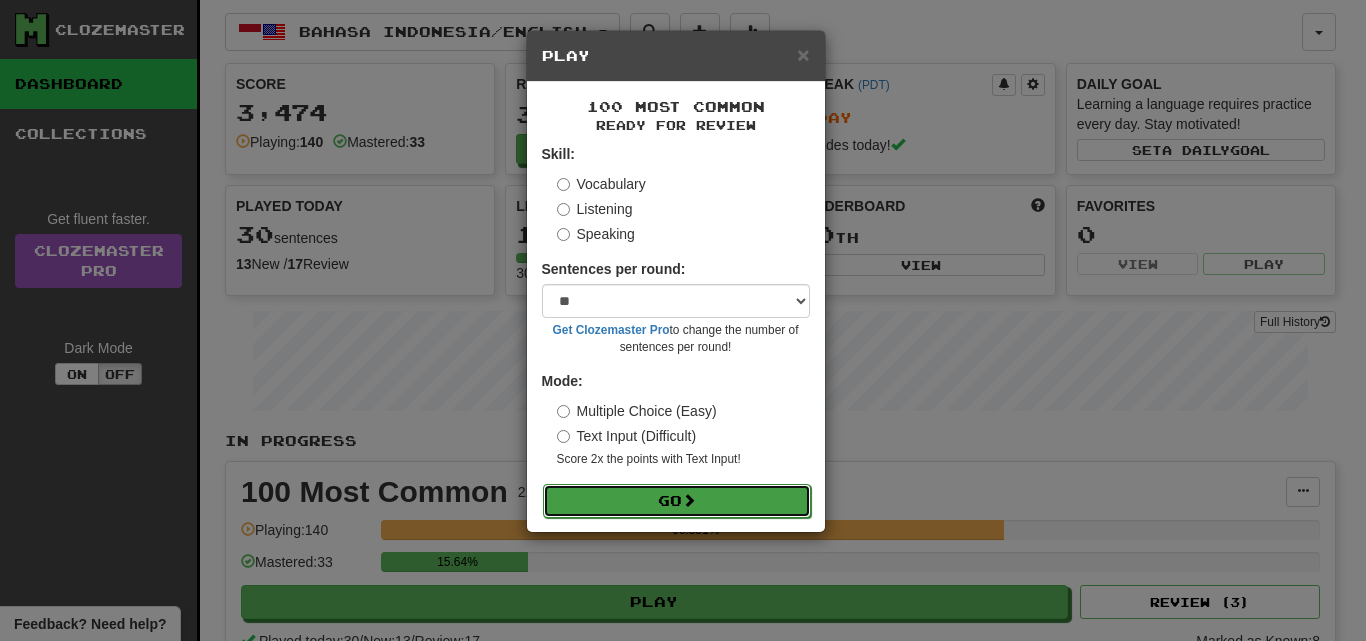 click on "Go" at bounding box center (677, 501) 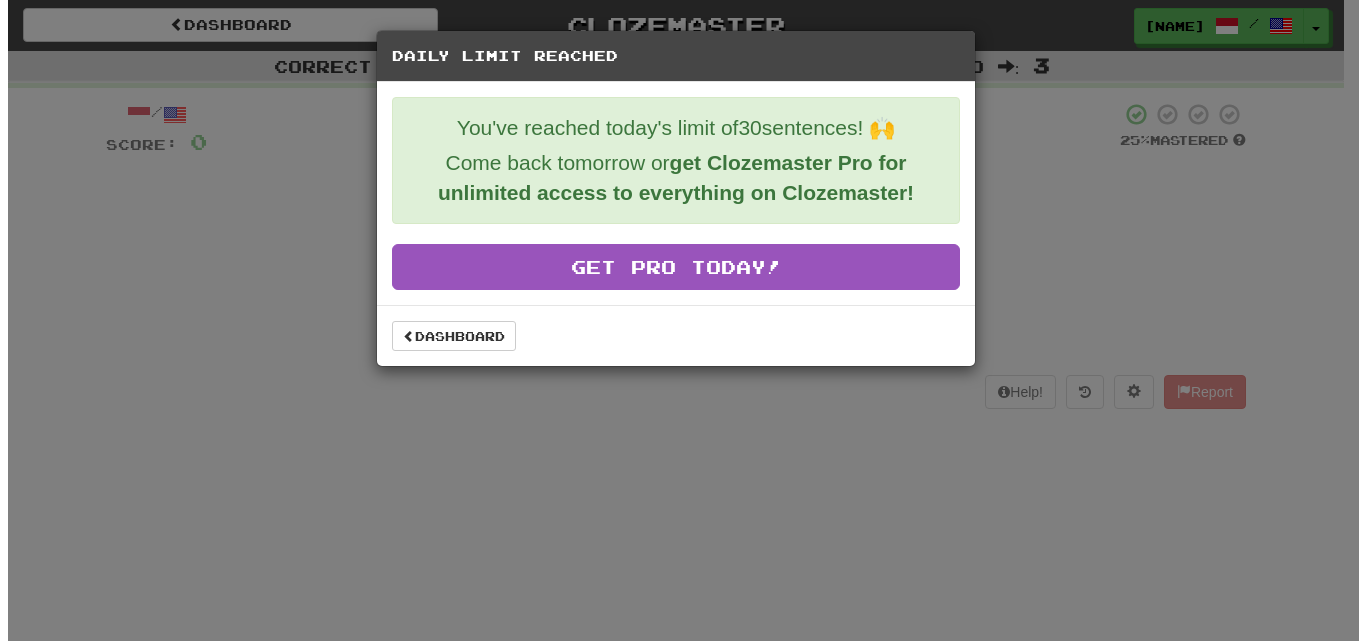 scroll, scrollTop: 0, scrollLeft: 0, axis: both 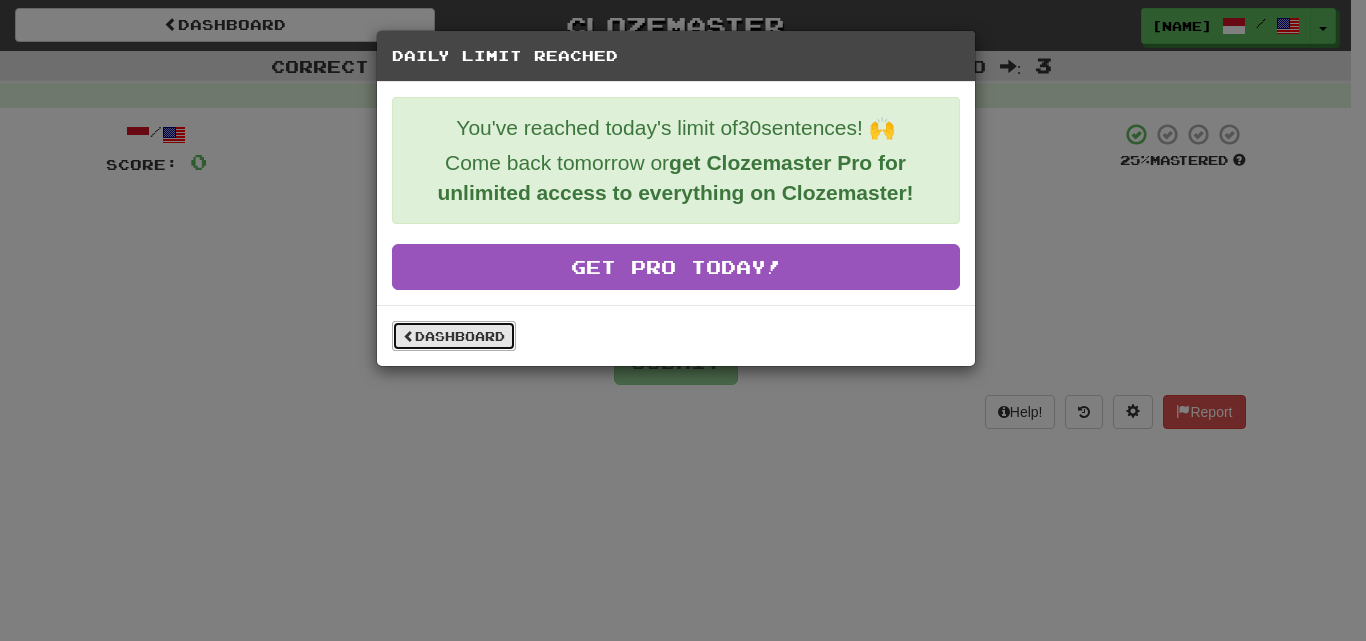 click on "Dashboard" at bounding box center [454, 336] 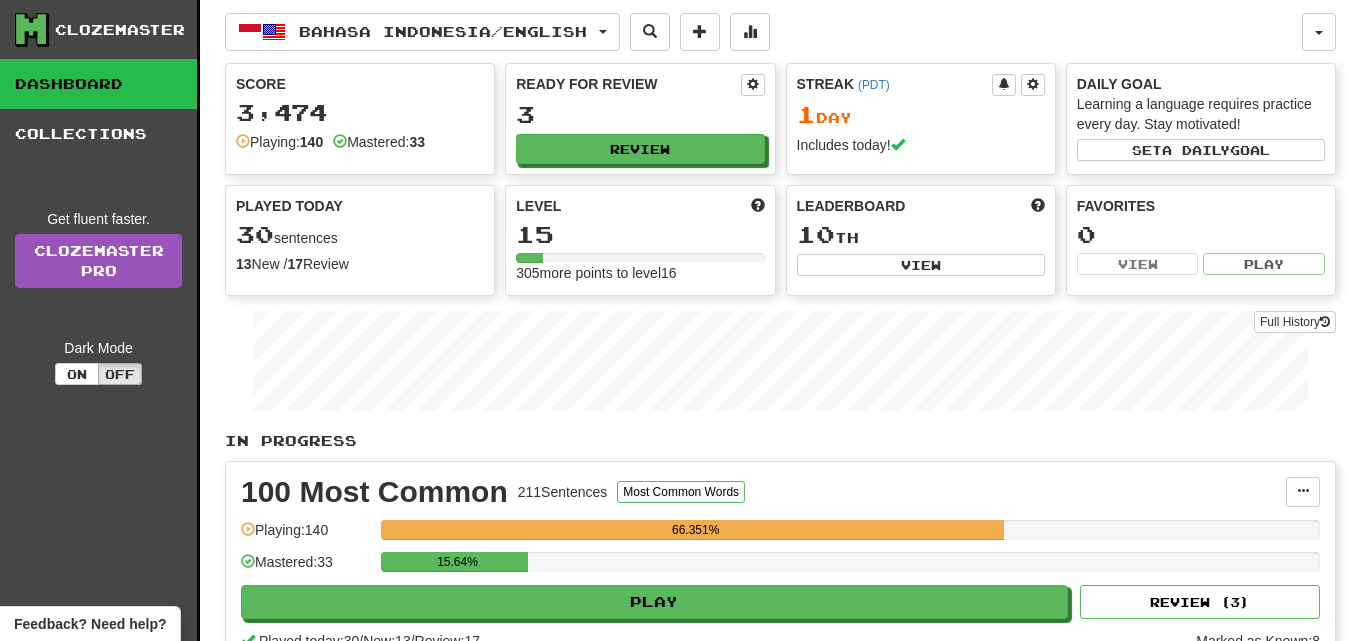 scroll, scrollTop: 0, scrollLeft: 0, axis: both 